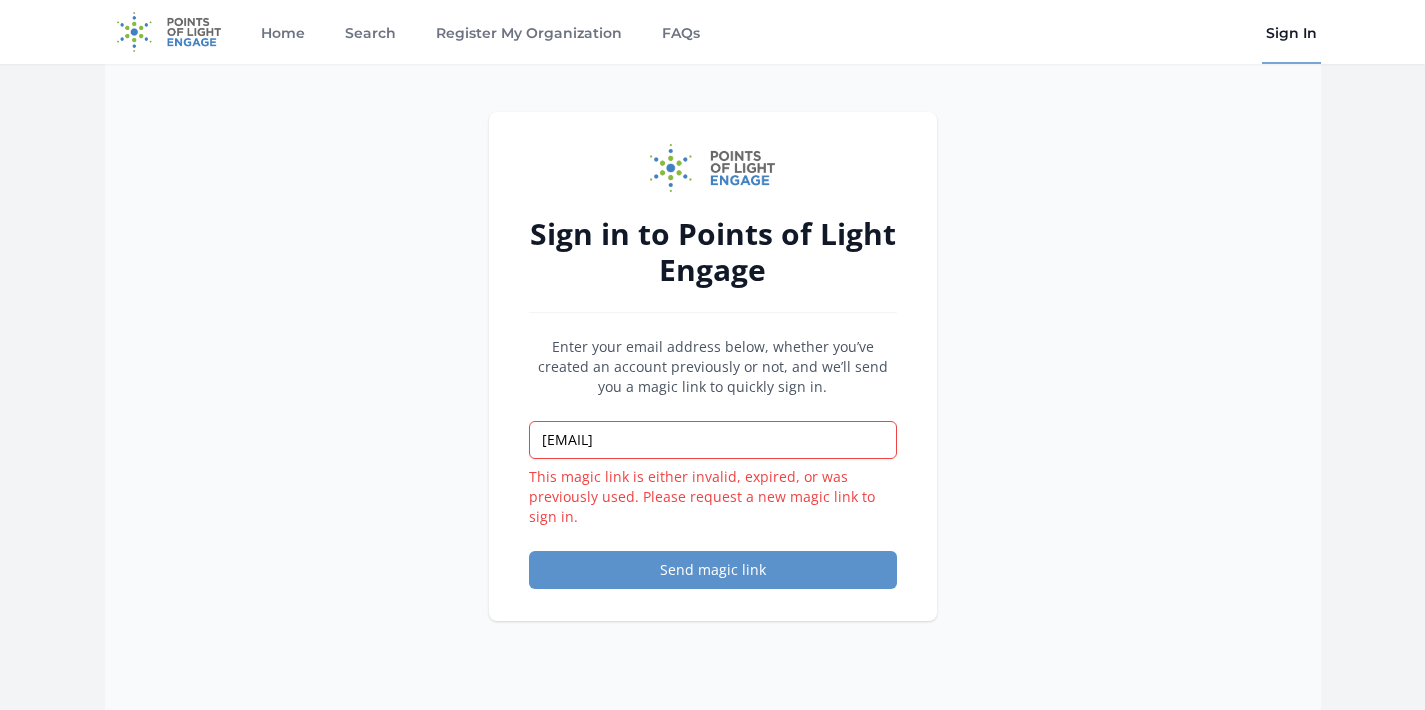 scroll, scrollTop: 0, scrollLeft: 0, axis: both 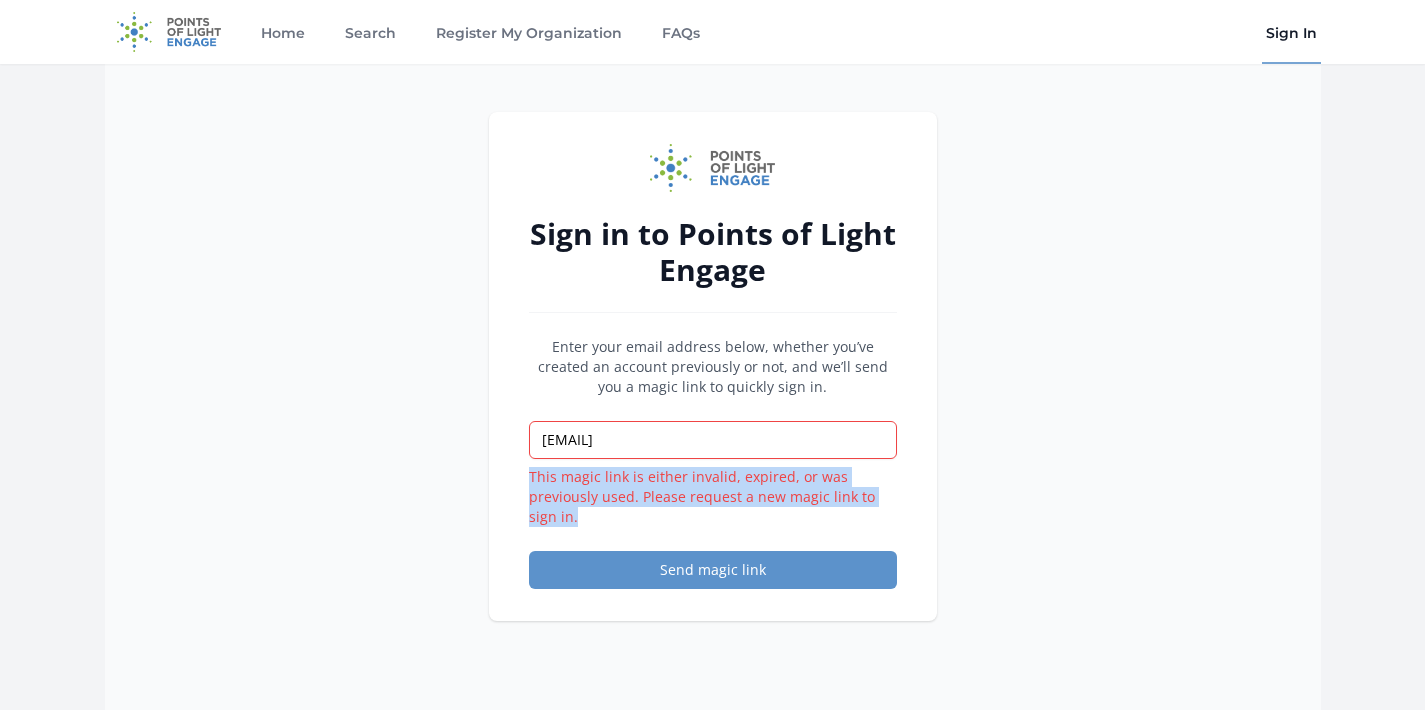 drag, startPoint x: 574, startPoint y: 508, endPoint x: 527, endPoint y: 475, distance: 57.428215 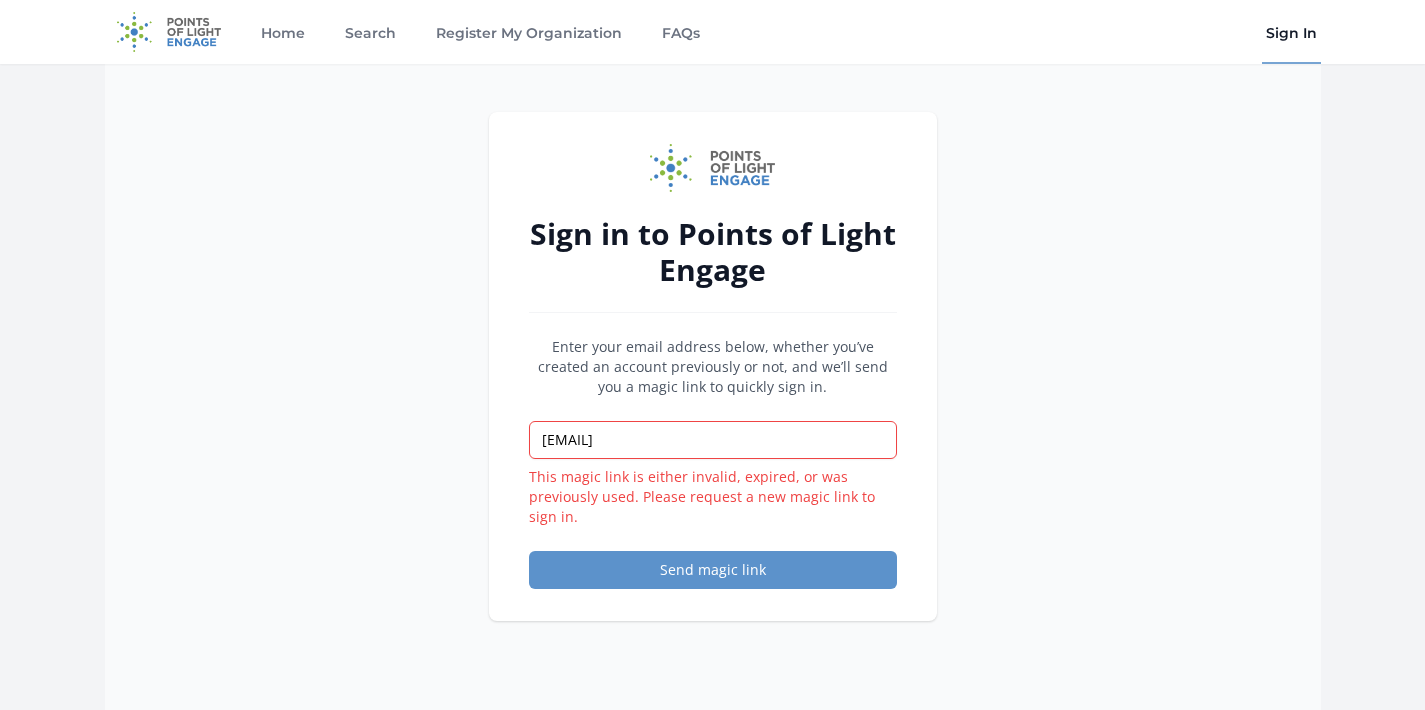 click on "Sign in to Points of Light Engage
Enter your email address below, whether you’ve created an account previously or not, and we’ll send you a magic link to quickly sign in.
elkazwick@gmail.com
This magic link is either invalid, expired, or was previously used. Please request a new magic link to sign in.
Send magic link" at bounding box center [713, 419] 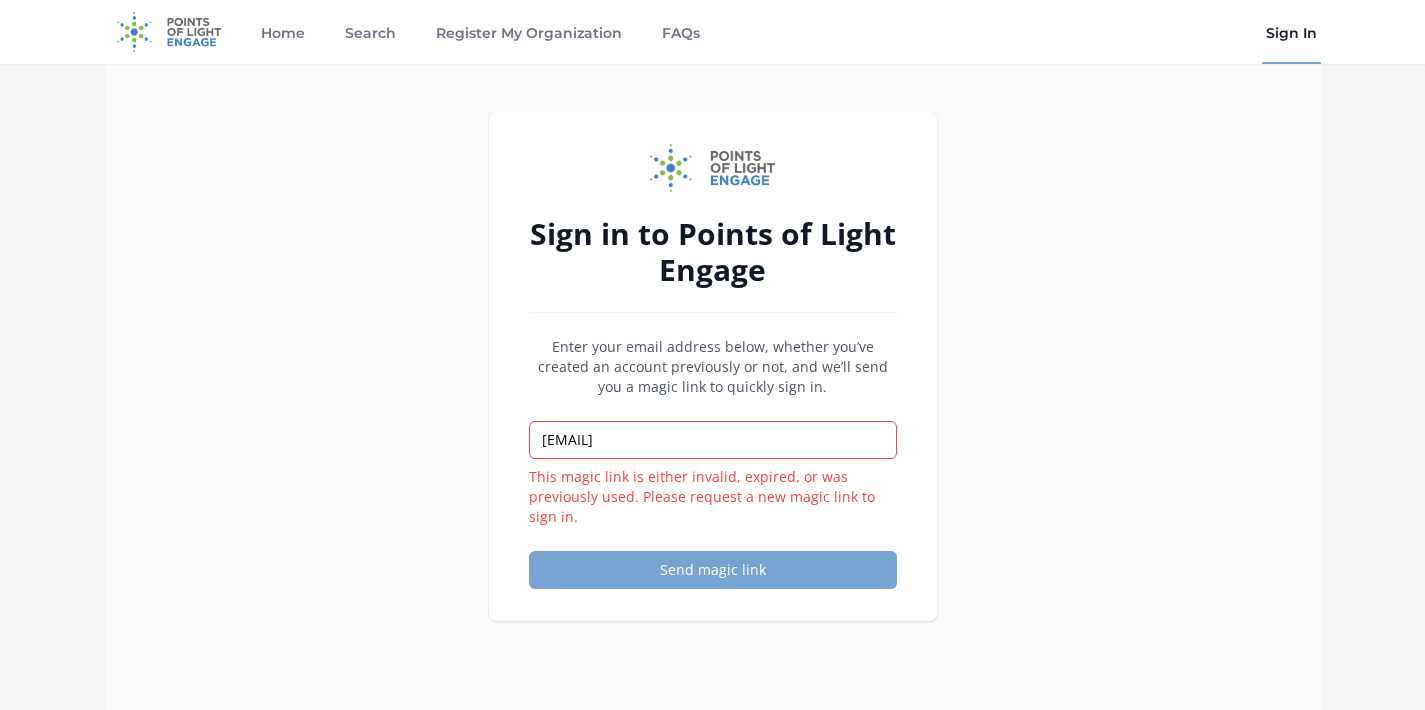 click on "Send magic link" at bounding box center [713, 570] 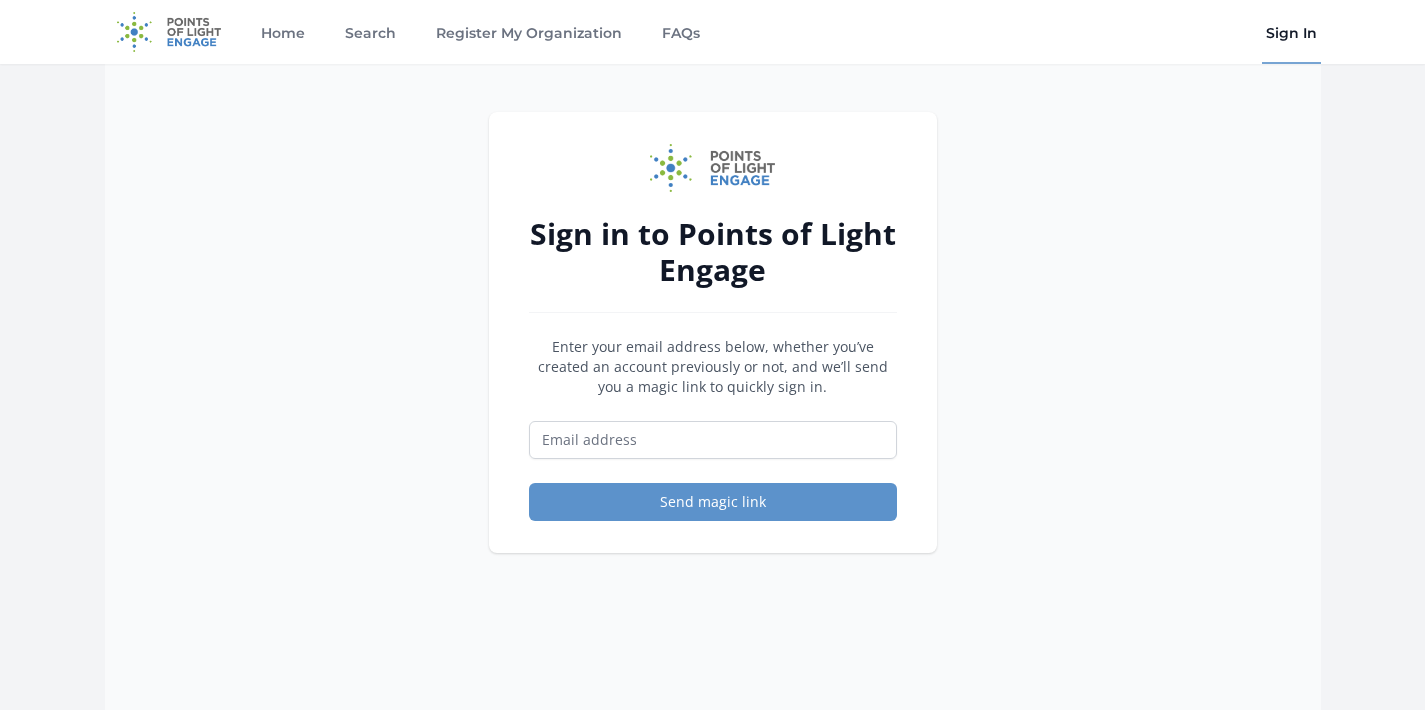 scroll, scrollTop: 0, scrollLeft: 0, axis: both 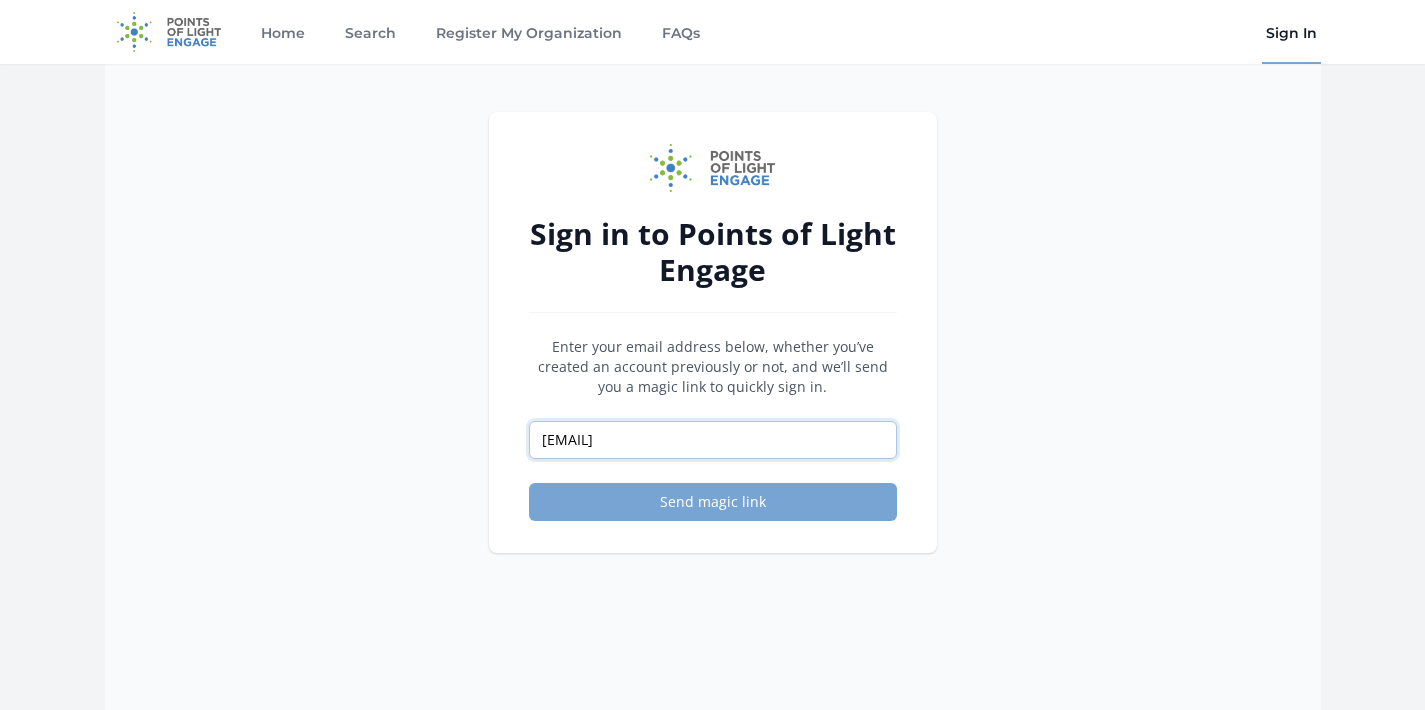 type on "[EMAIL]" 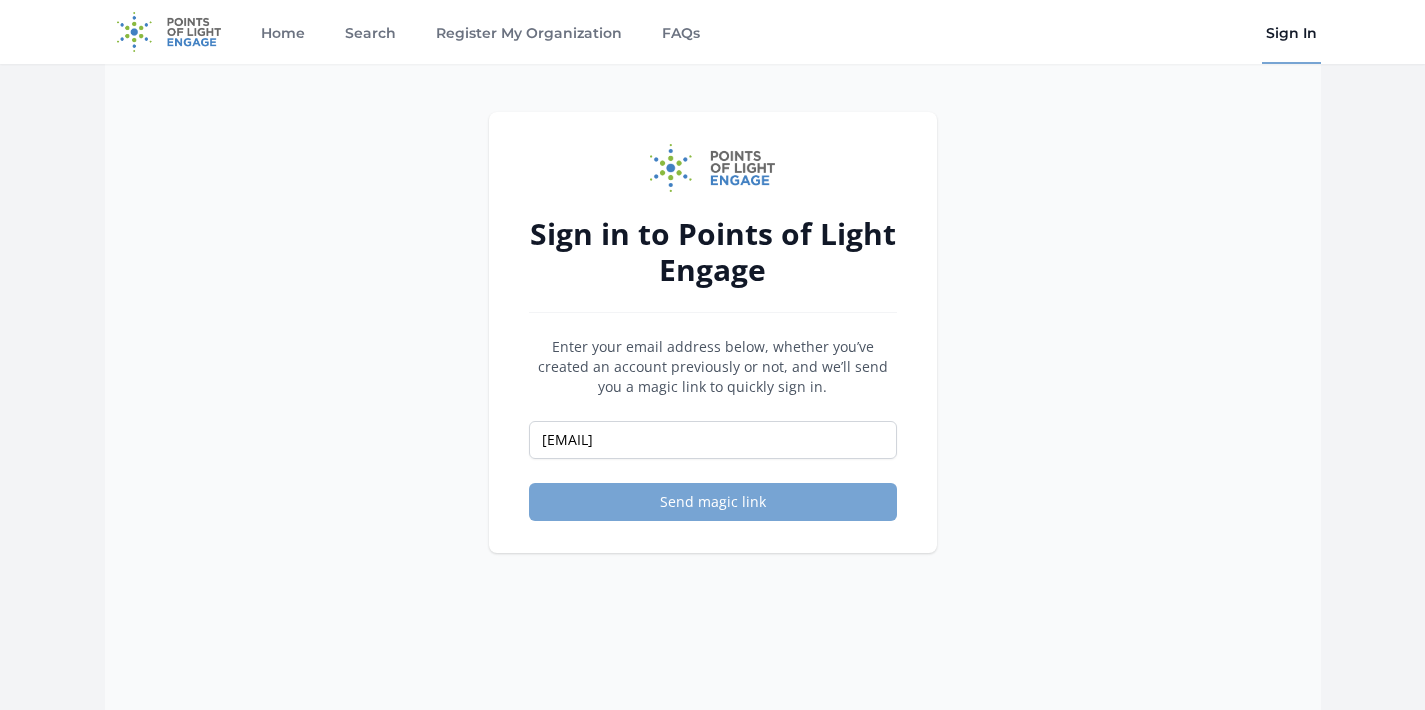 click on "Send magic link" at bounding box center [713, 502] 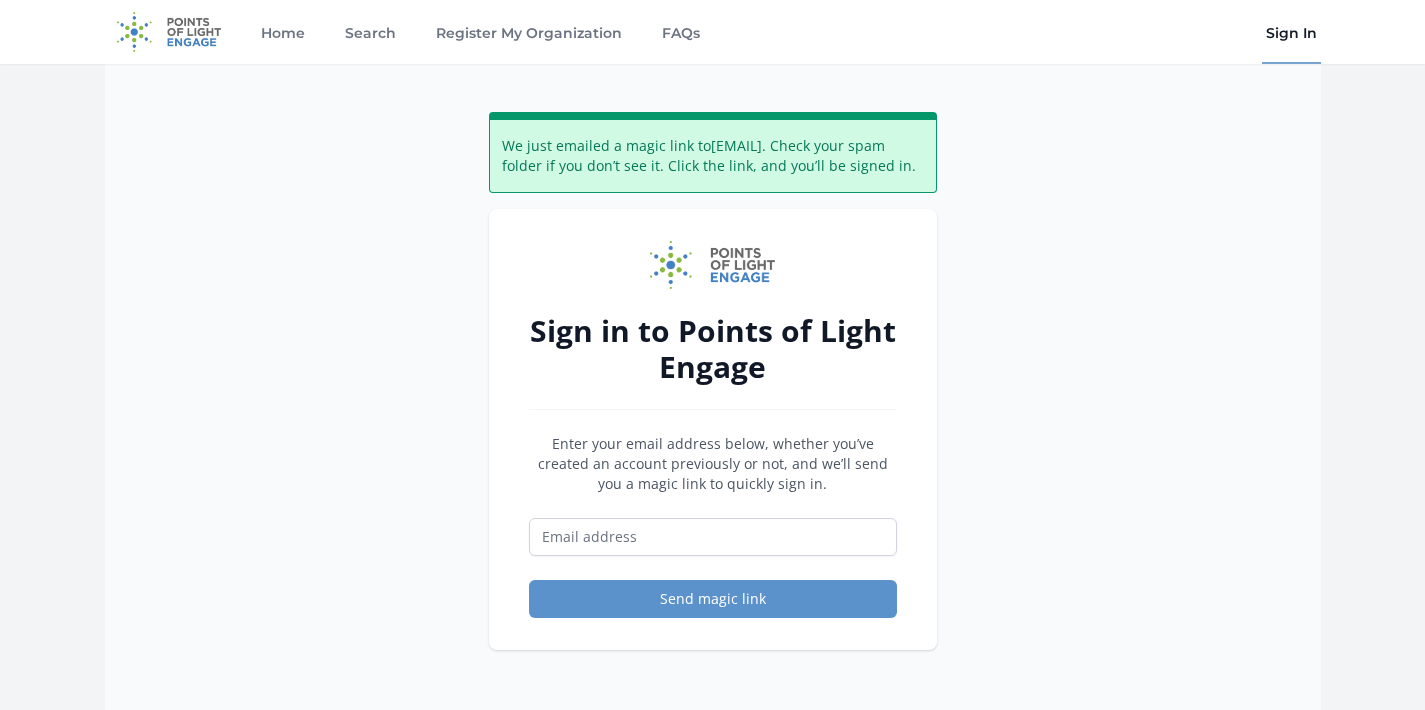 scroll, scrollTop: 0, scrollLeft: 0, axis: both 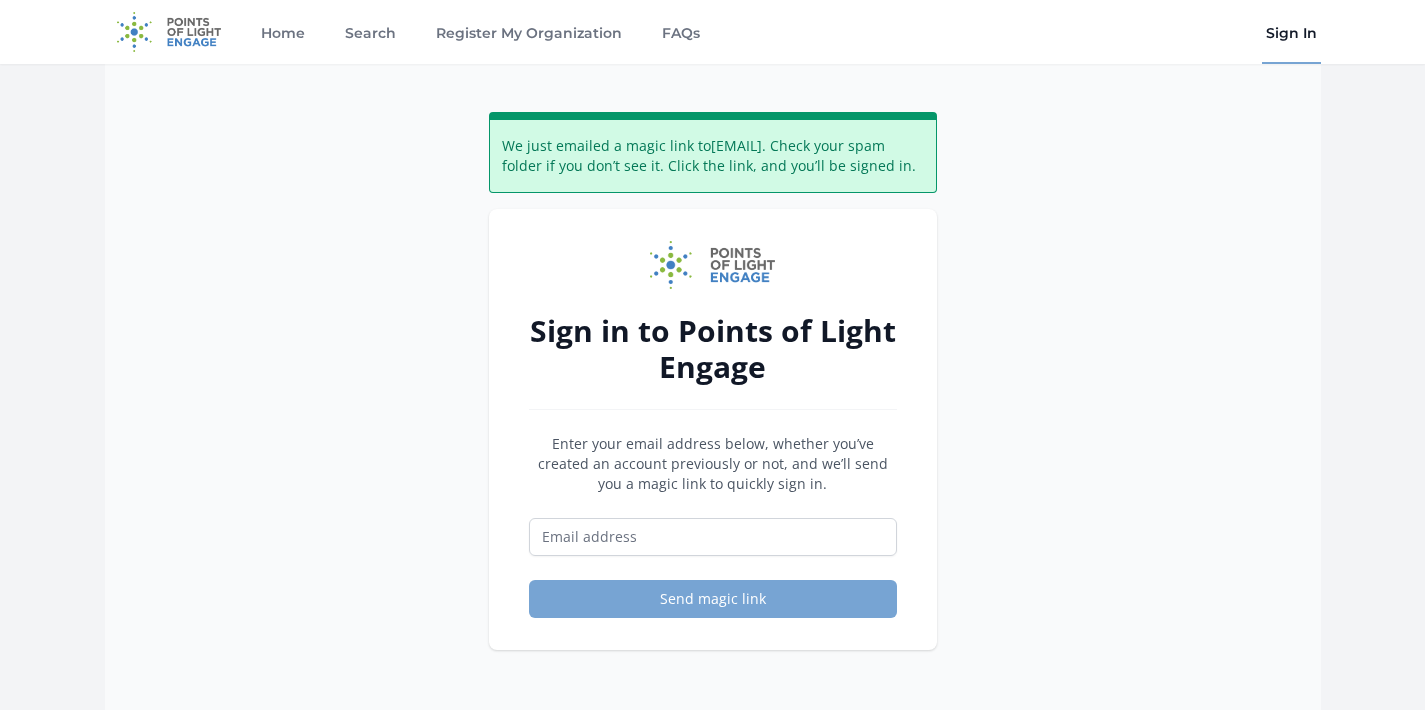 click on "Send magic link" at bounding box center [713, 599] 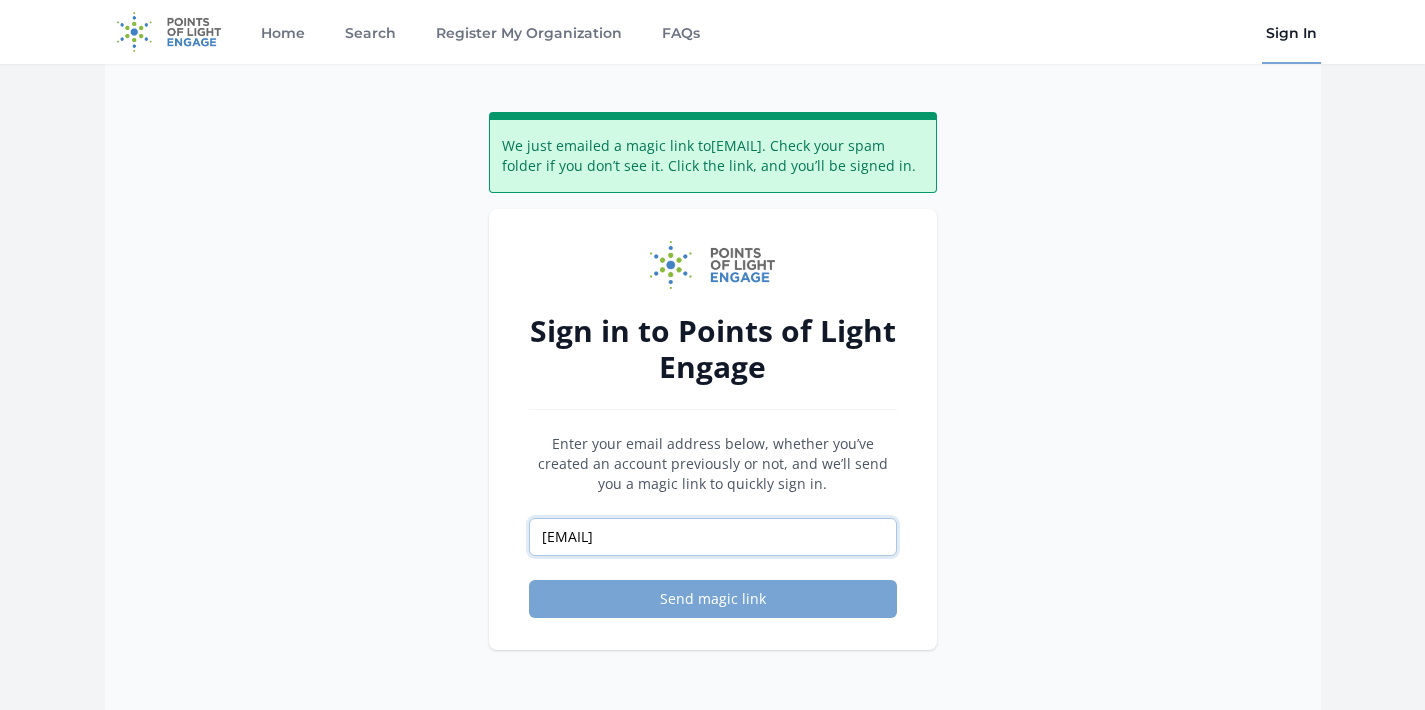 type on "[EMAIL]" 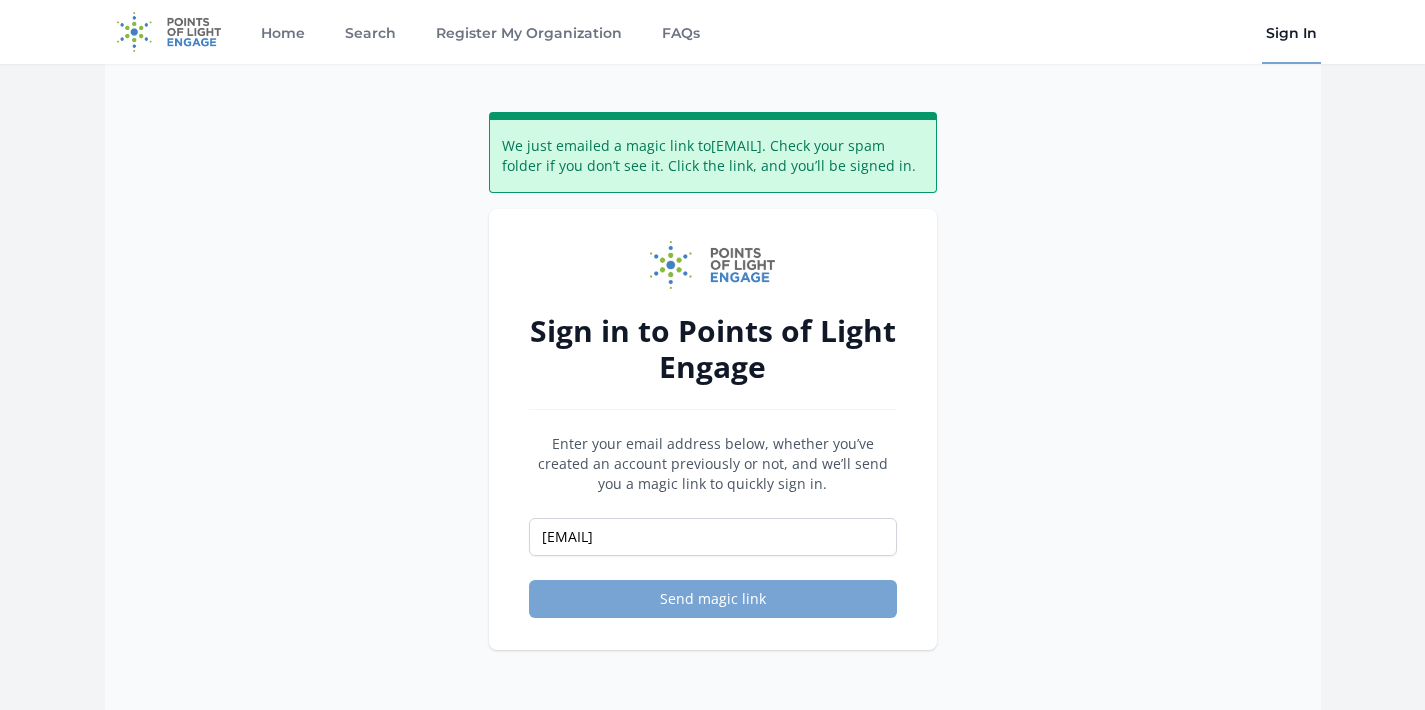 click on "Send magic link" at bounding box center (713, 599) 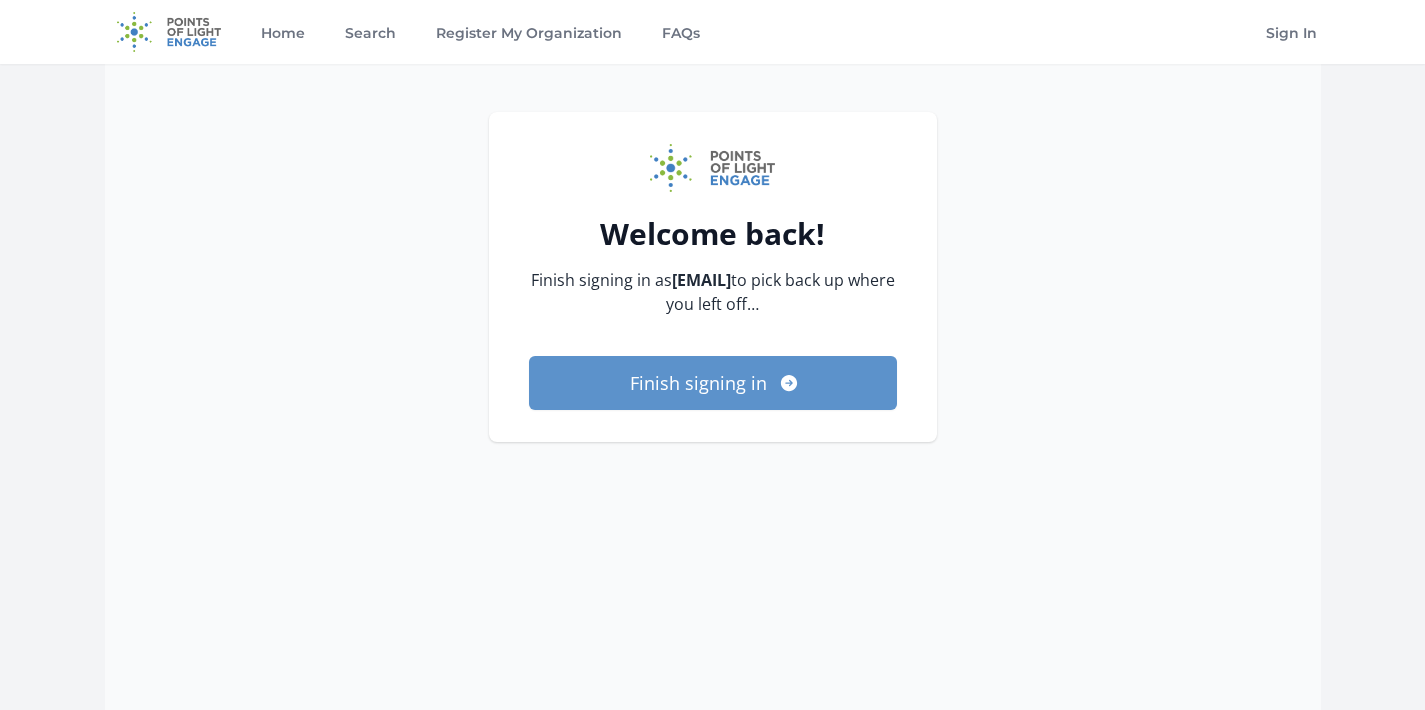 scroll, scrollTop: 0, scrollLeft: 0, axis: both 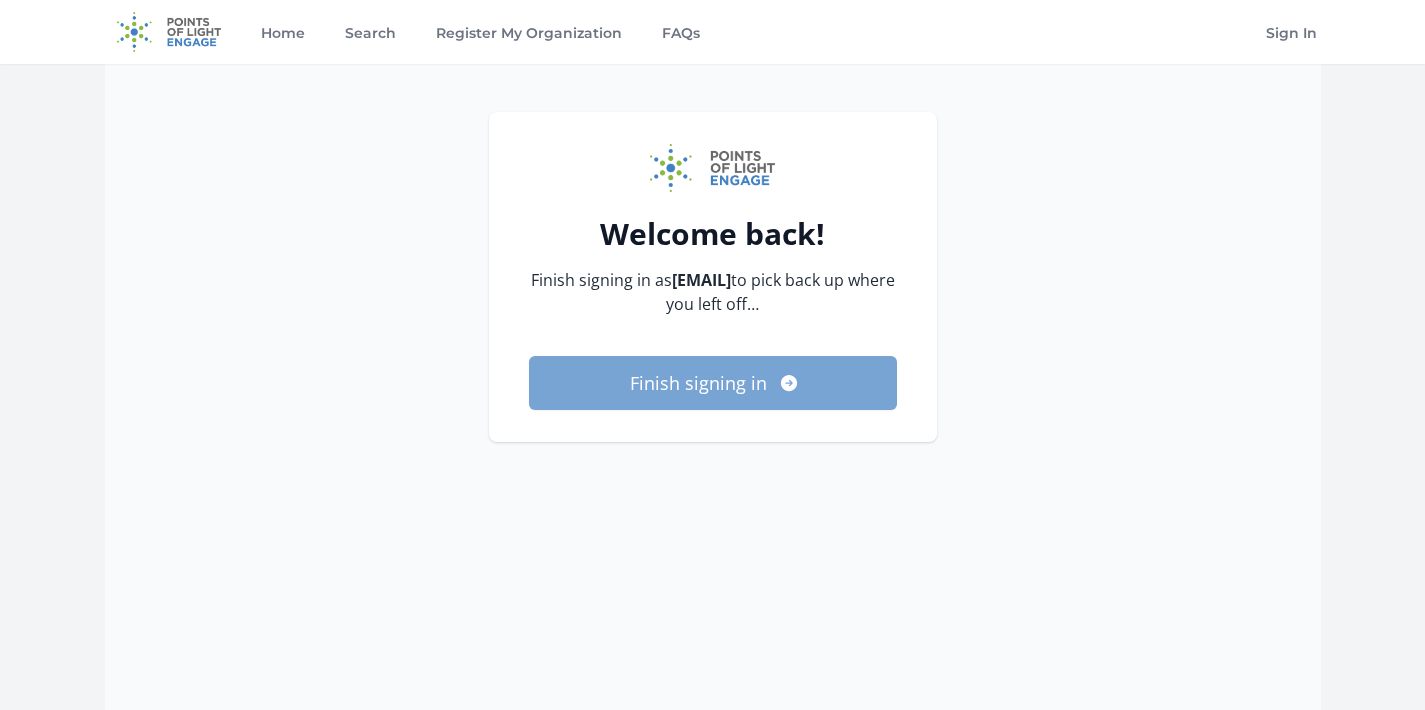 click on "Finish signing in" at bounding box center [713, 383] 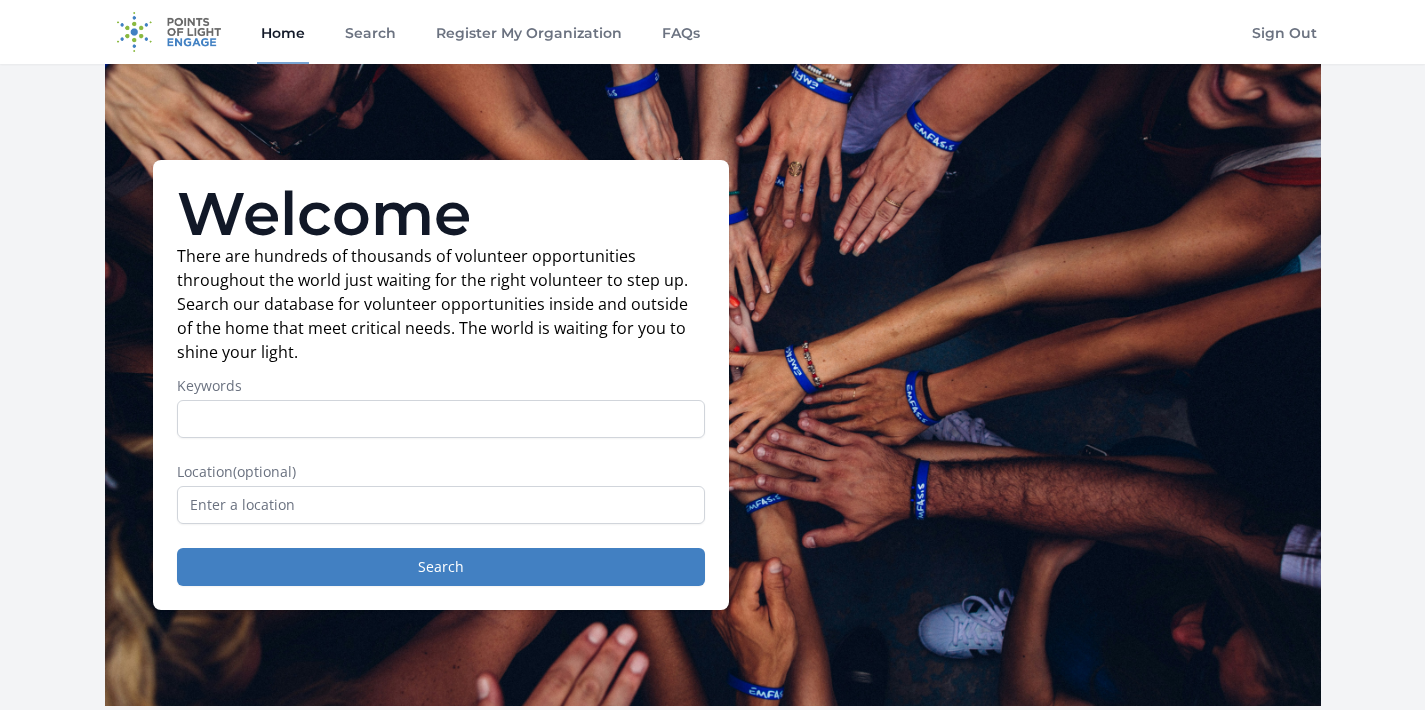 scroll, scrollTop: 0, scrollLeft: 0, axis: both 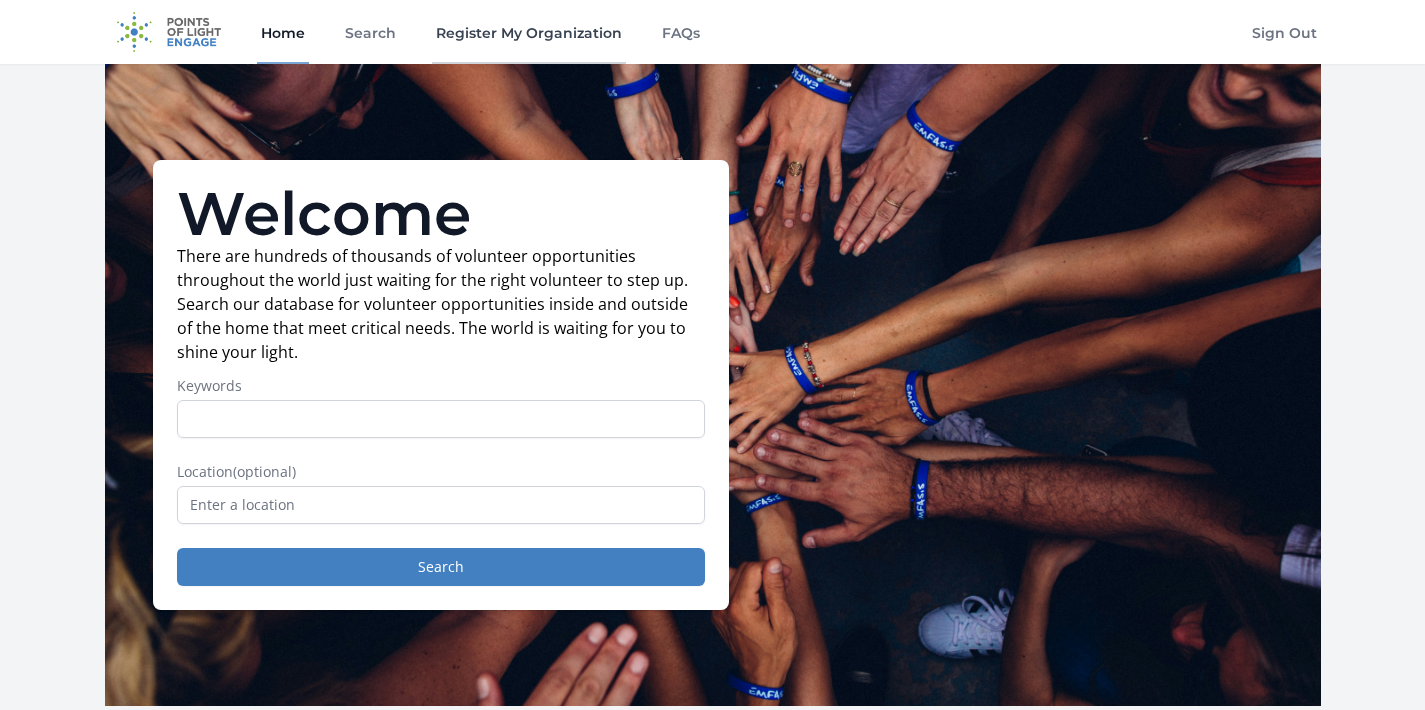 click on "Register My Organization" at bounding box center [529, 32] 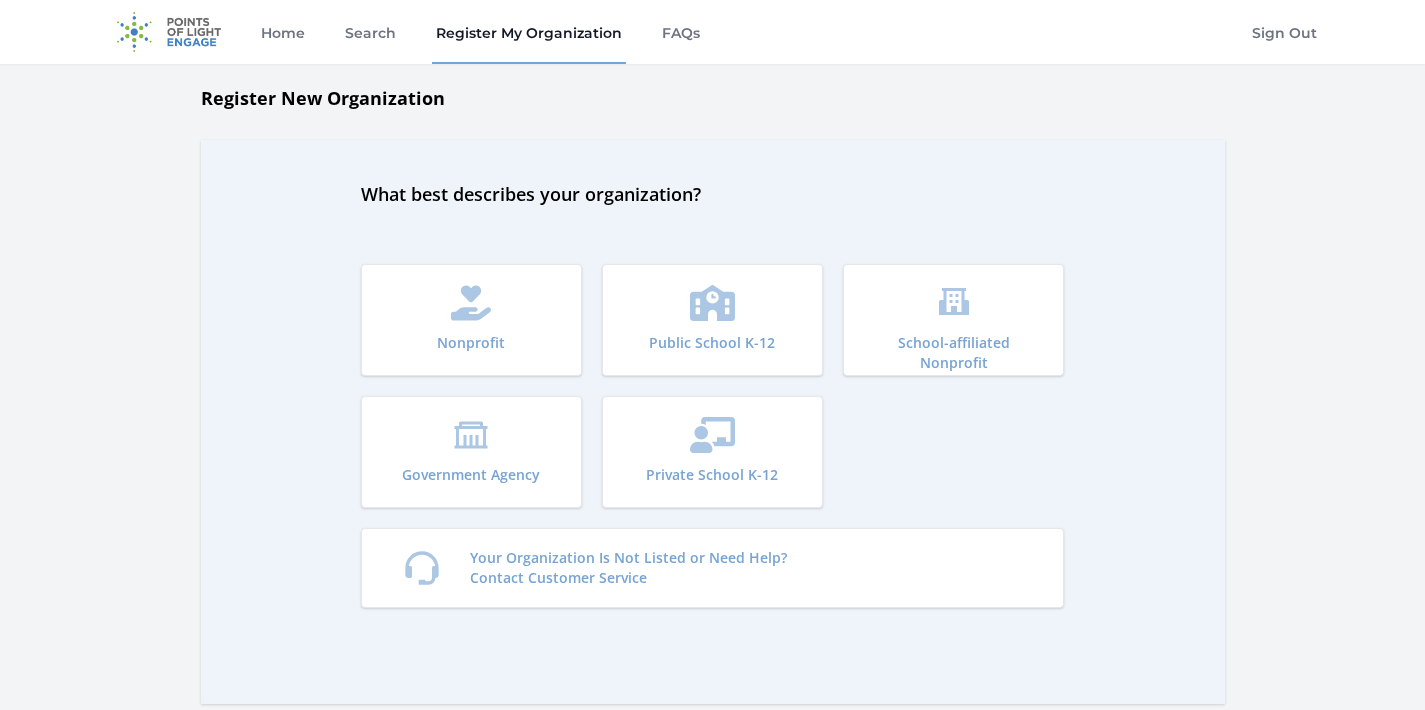 scroll, scrollTop: 0, scrollLeft: 0, axis: both 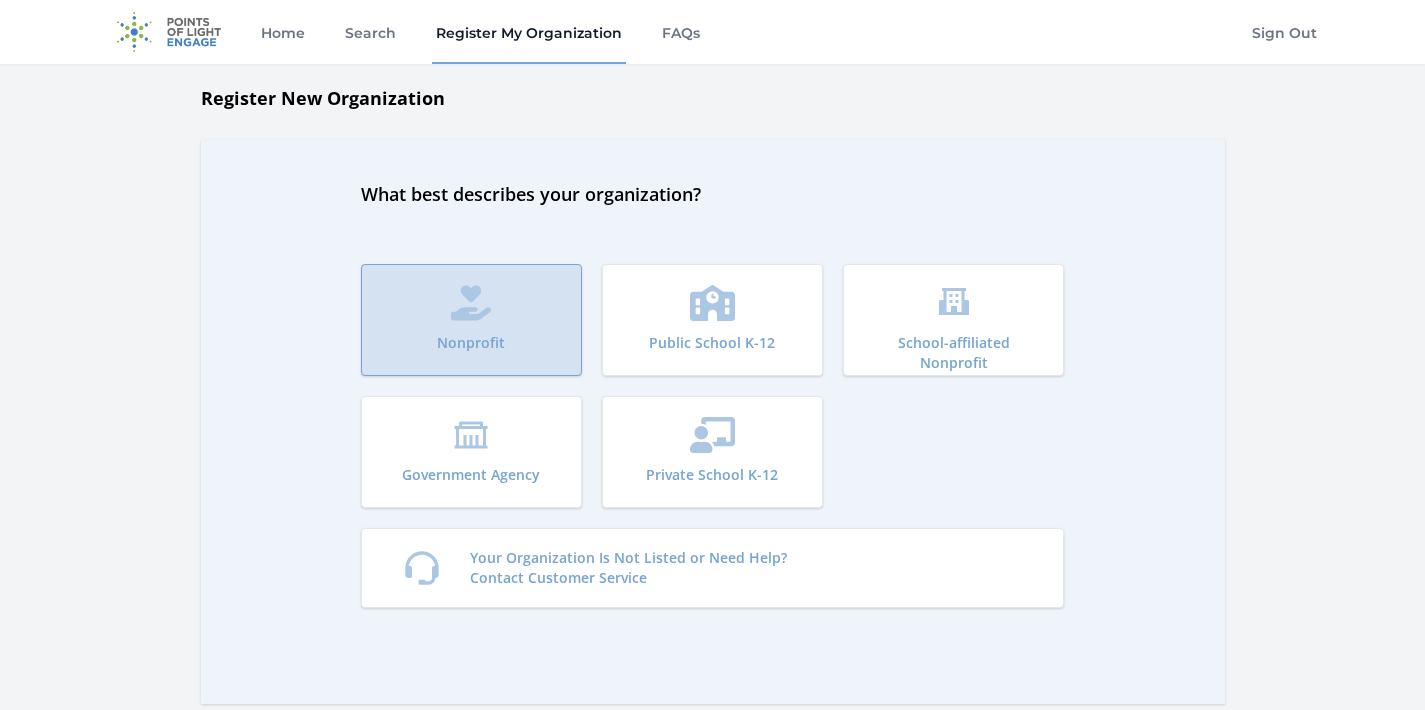 click 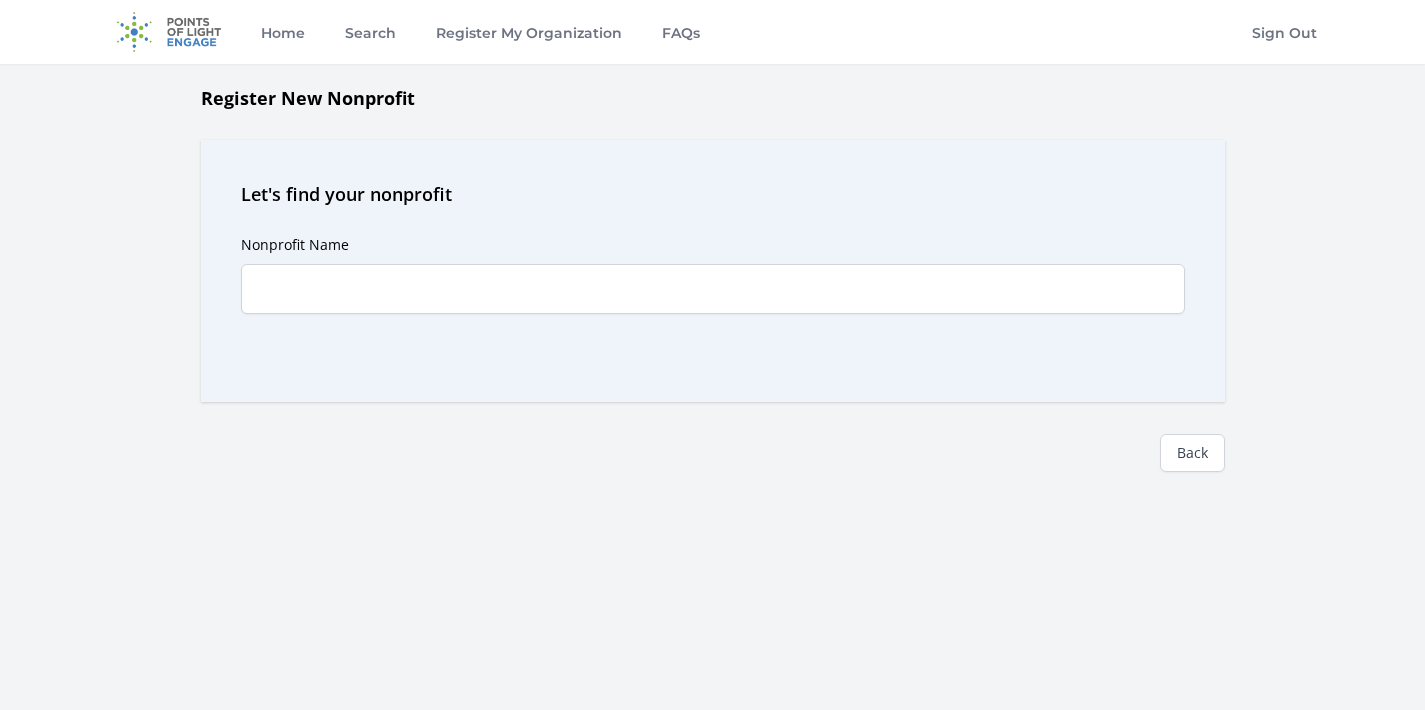scroll, scrollTop: 0, scrollLeft: 0, axis: both 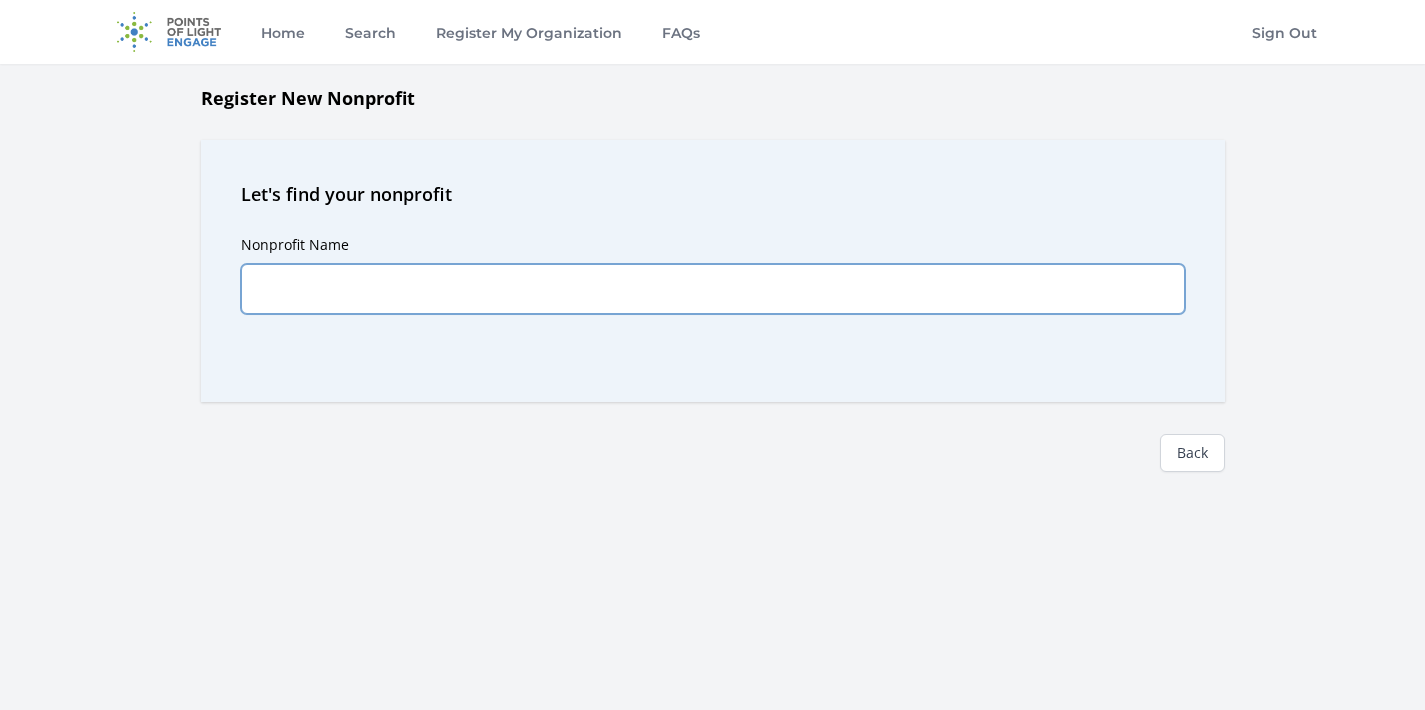 click on "Nonprofit Name" at bounding box center [713, 289] 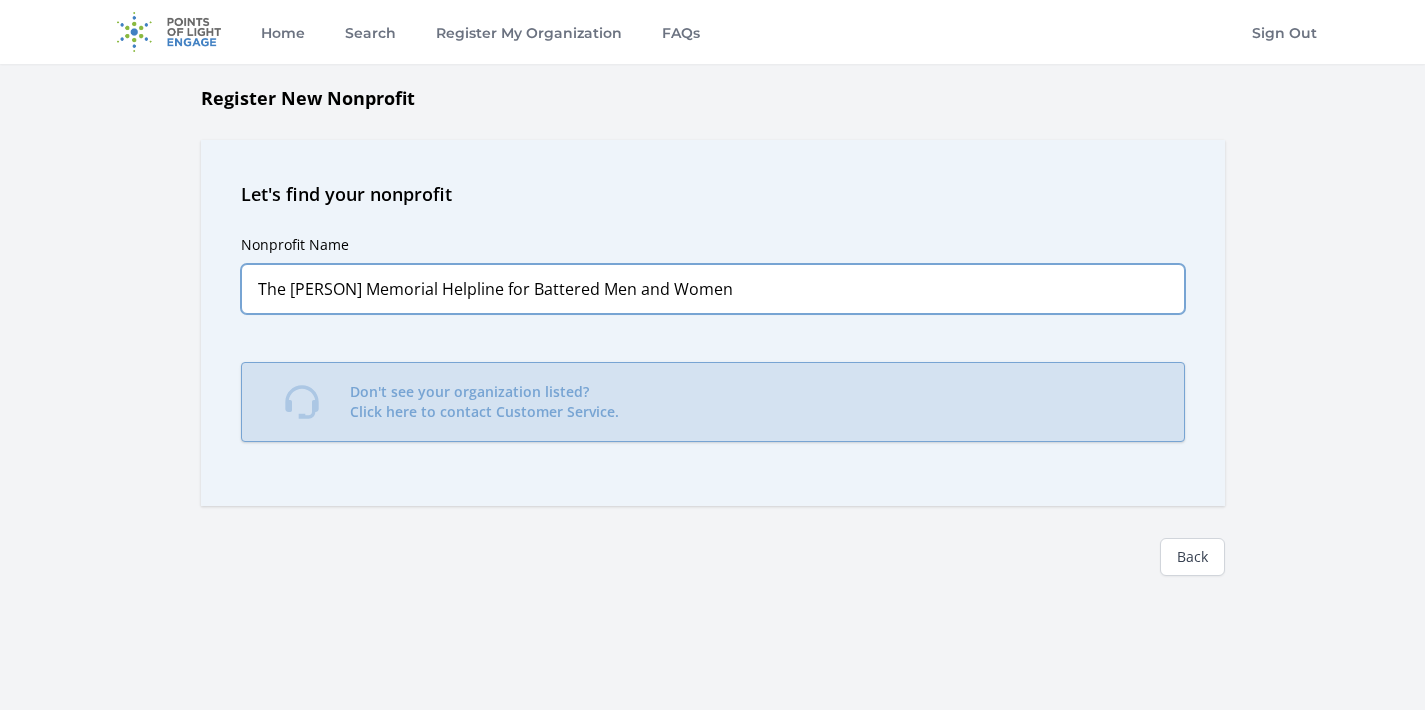 type on "The Earl Silverman Memorial Helpline for Battered Men and Women" 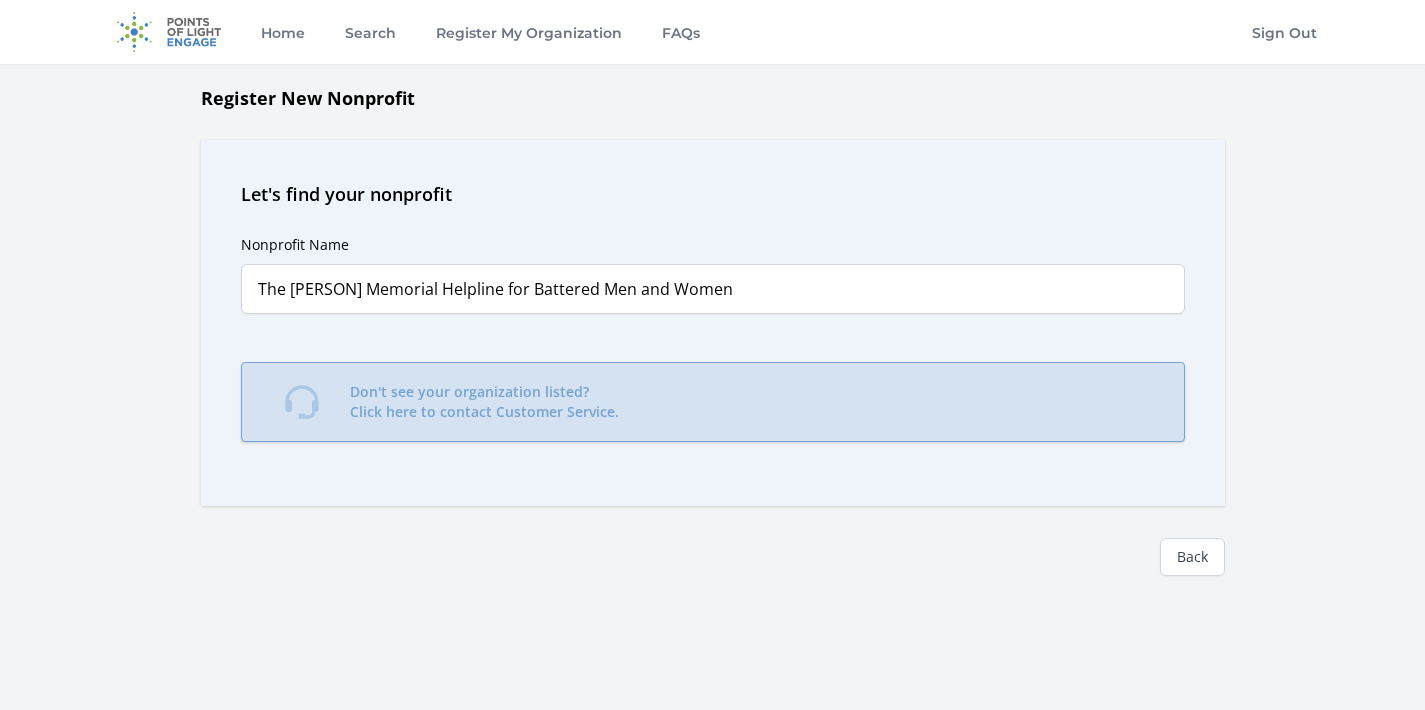 click on "Don't see your organization listed?
Click here to contact Customer Service." at bounding box center [484, 402] 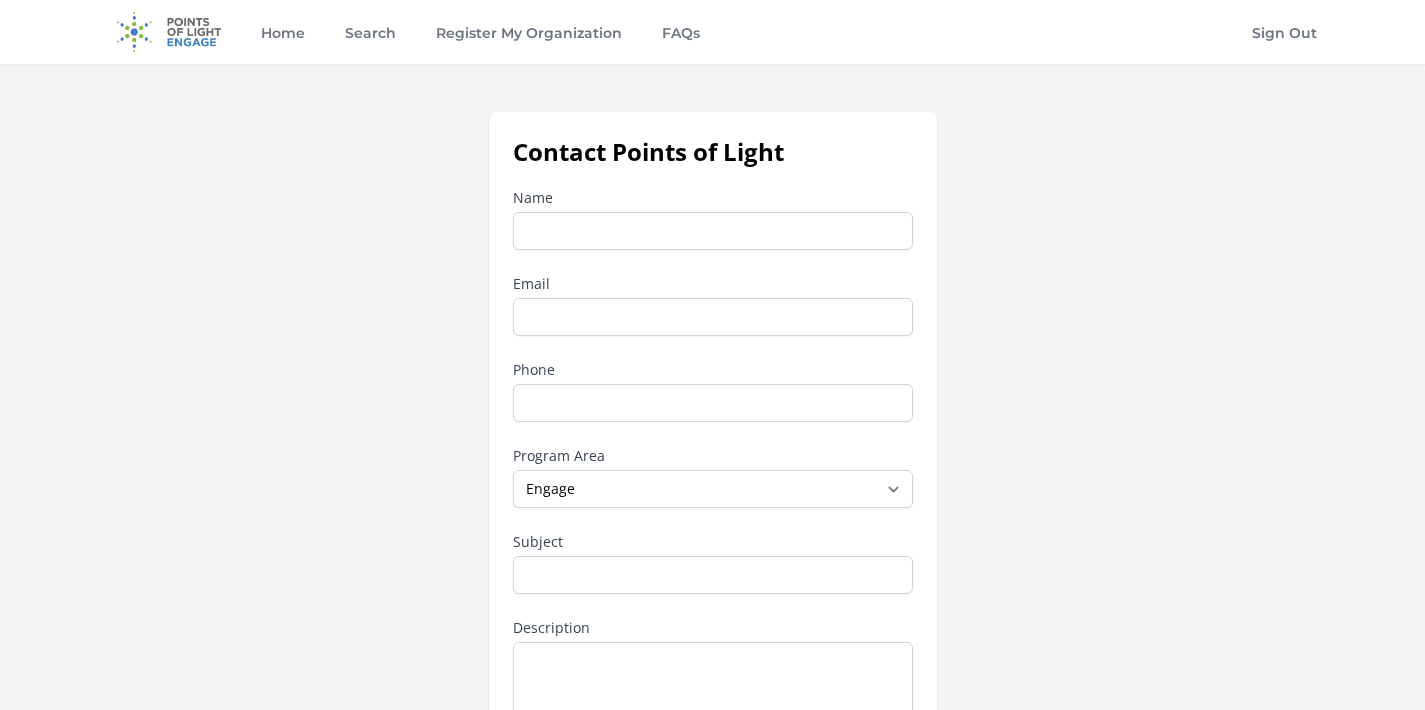 scroll, scrollTop: 0, scrollLeft: 0, axis: both 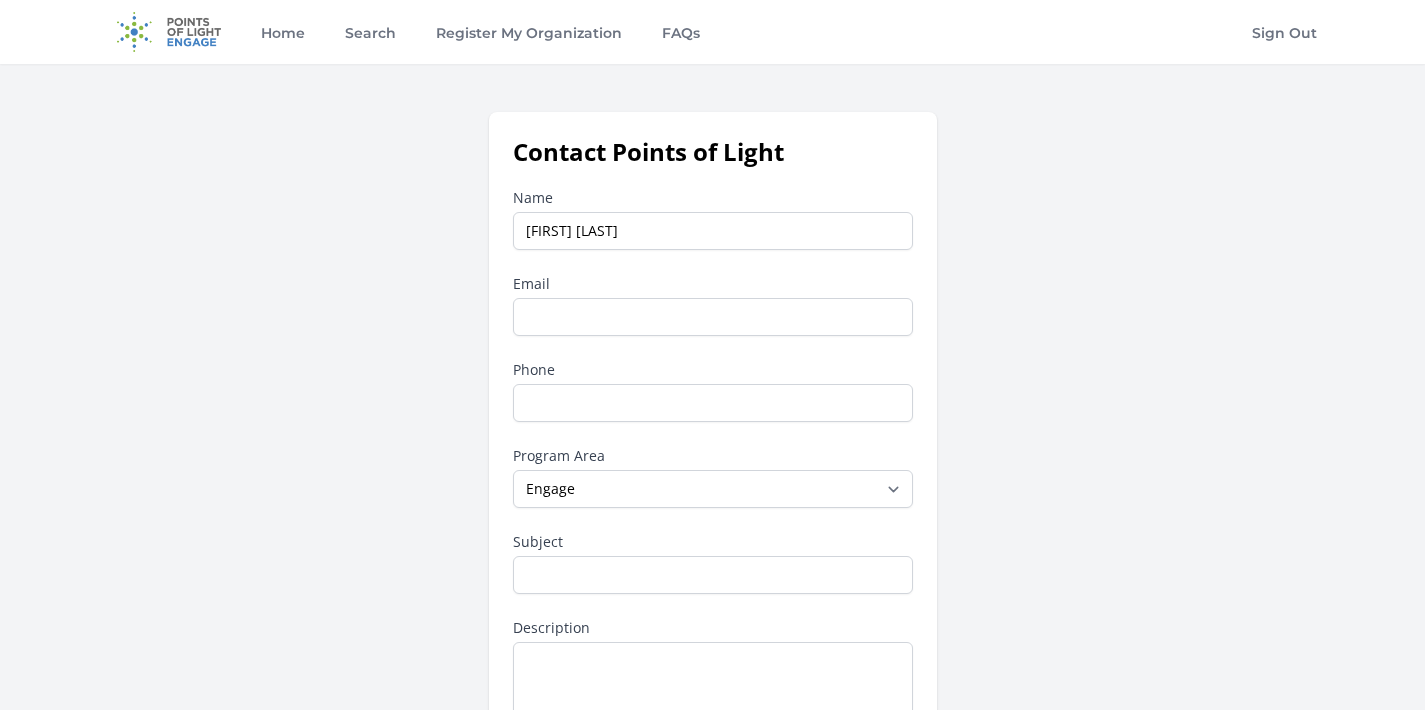 type on "[FIRST] [LAST]" 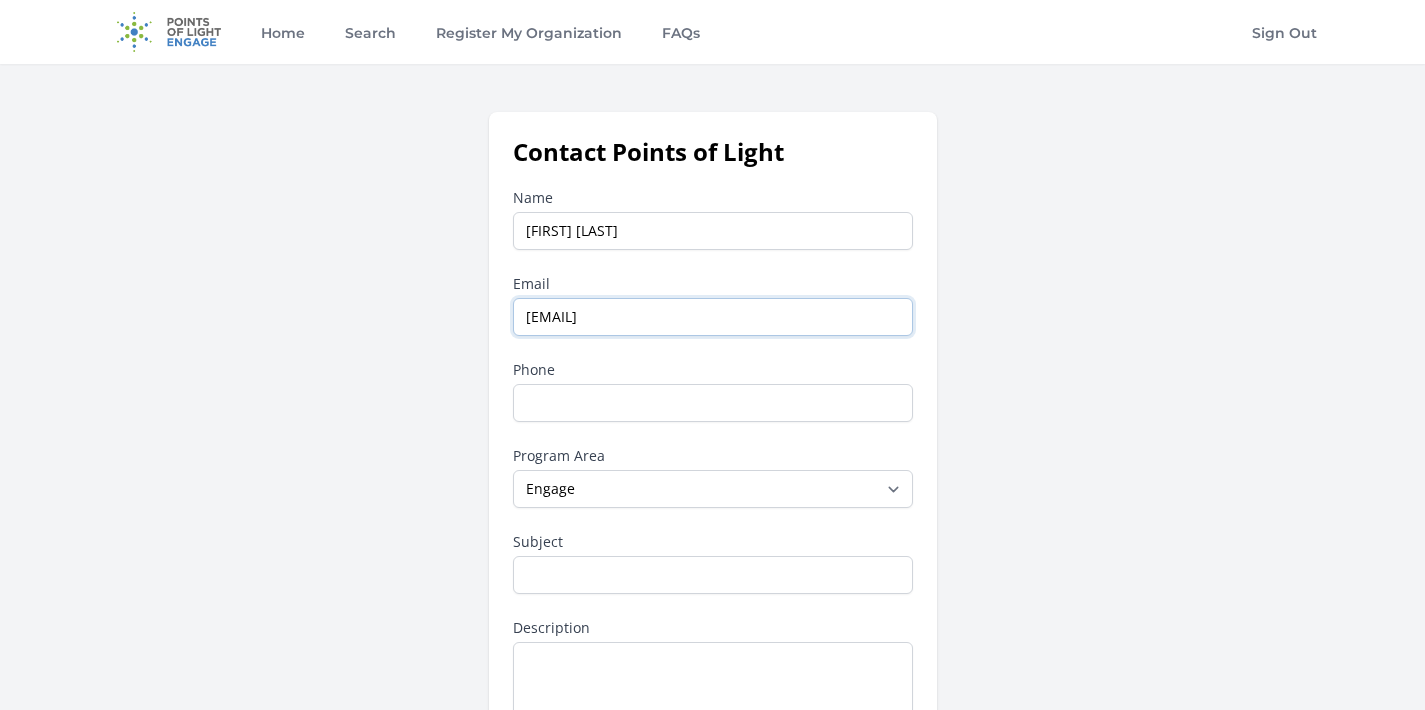 type on "[EMAIL]" 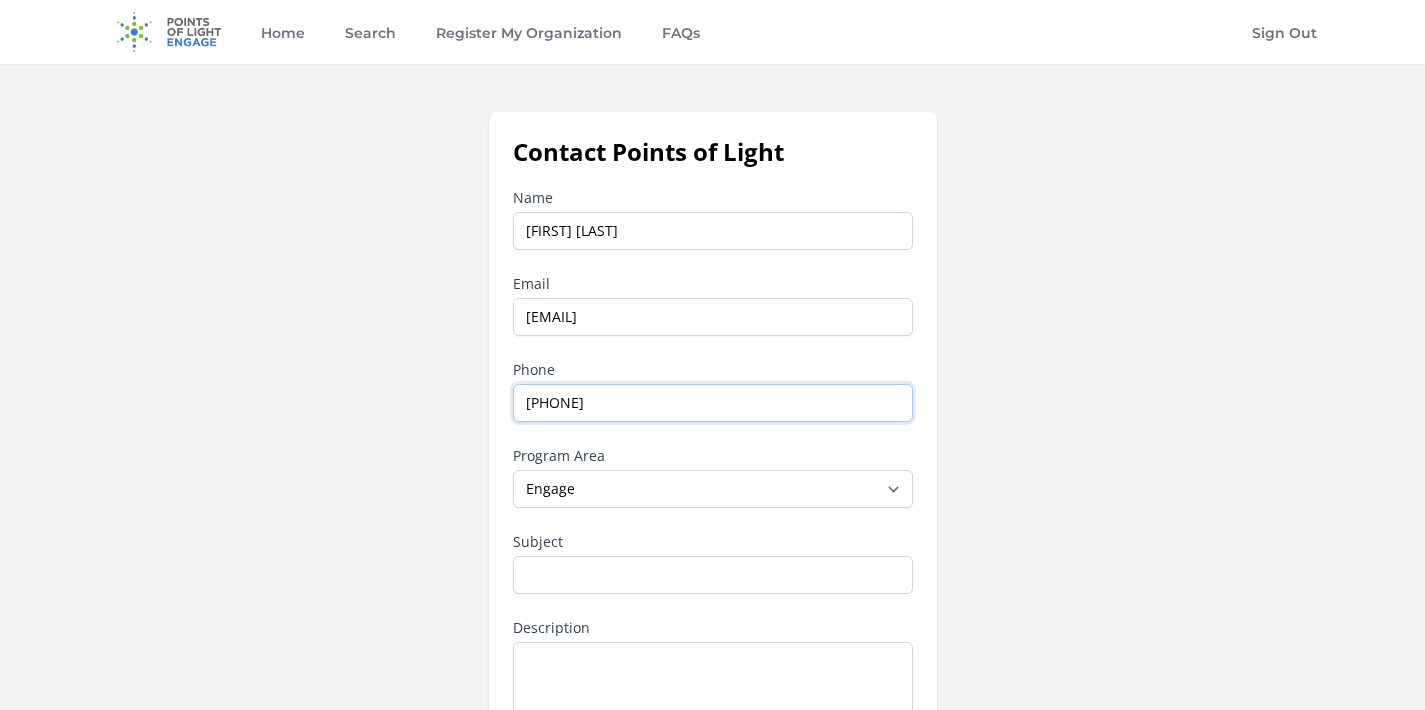 type on "[PHONE]" 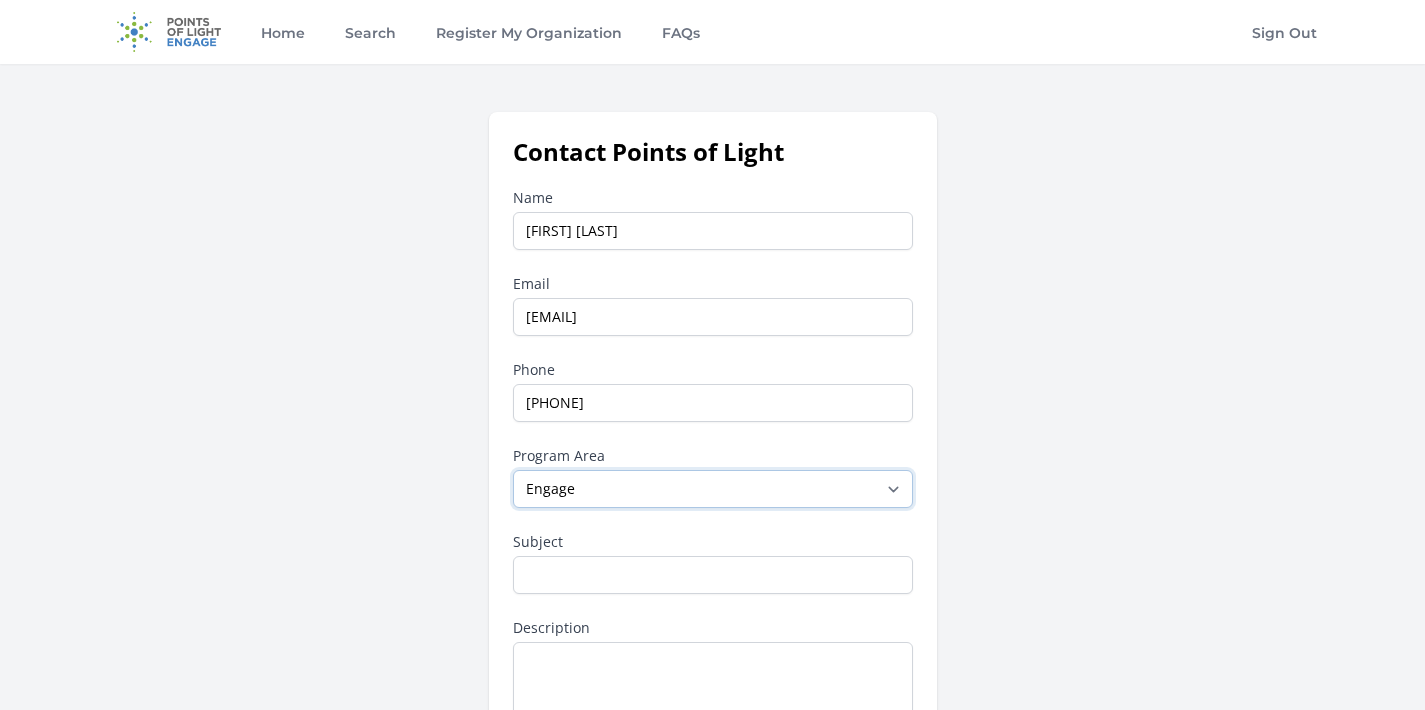 select on "Other" 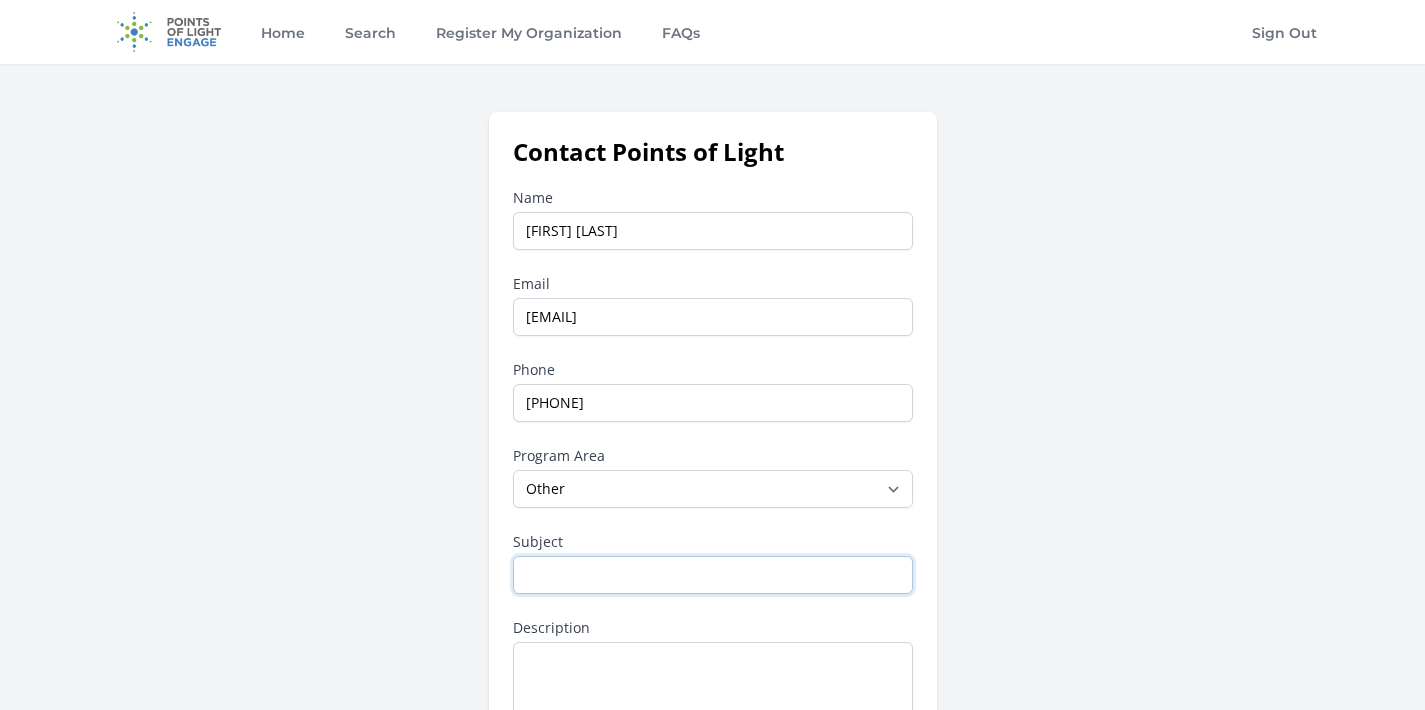 click on "Subject" at bounding box center (713, 575) 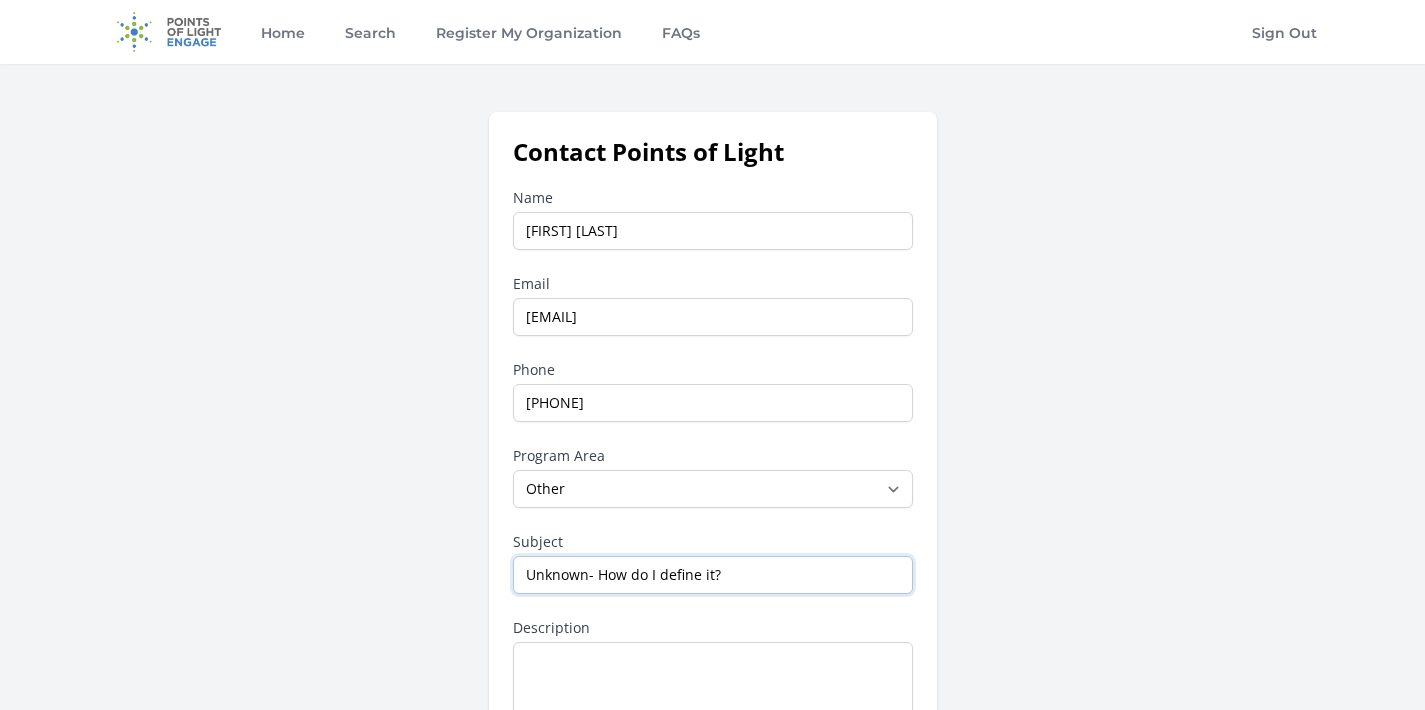 type on "Unknown- How do I define it?" 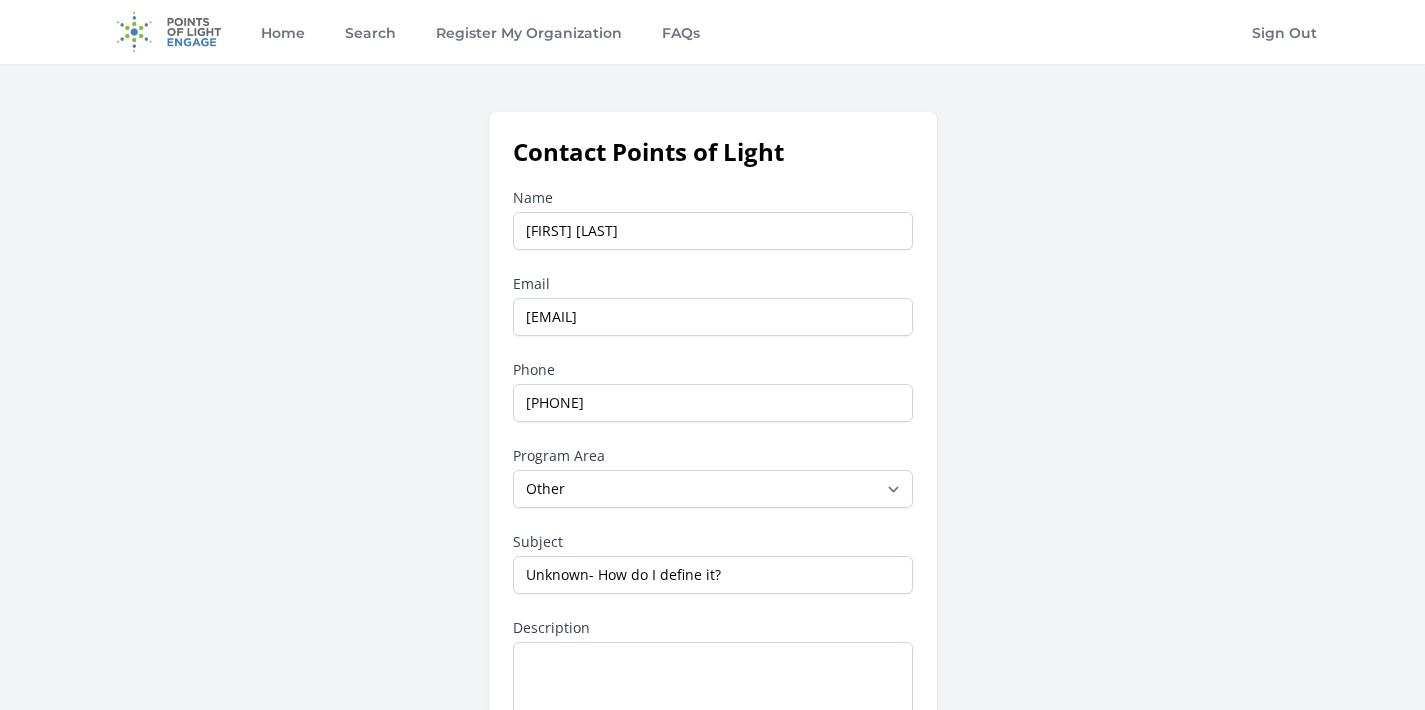 click on "Contact Points of Light
Name
[FIRST] [LAST]
Email
[EMAIL]
Phone
[PHONE]
Program Area
--None--
Other" at bounding box center (713, 522) 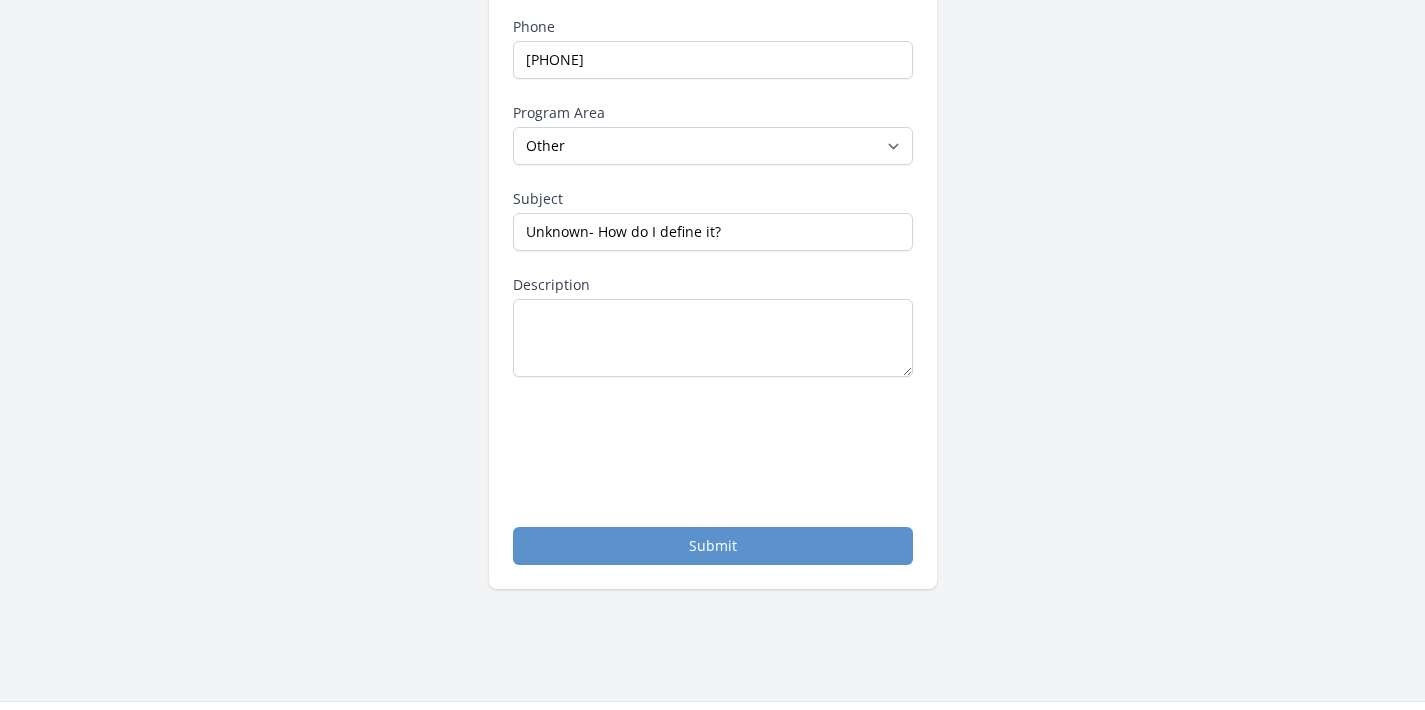 scroll, scrollTop: 365, scrollLeft: 0, axis: vertical 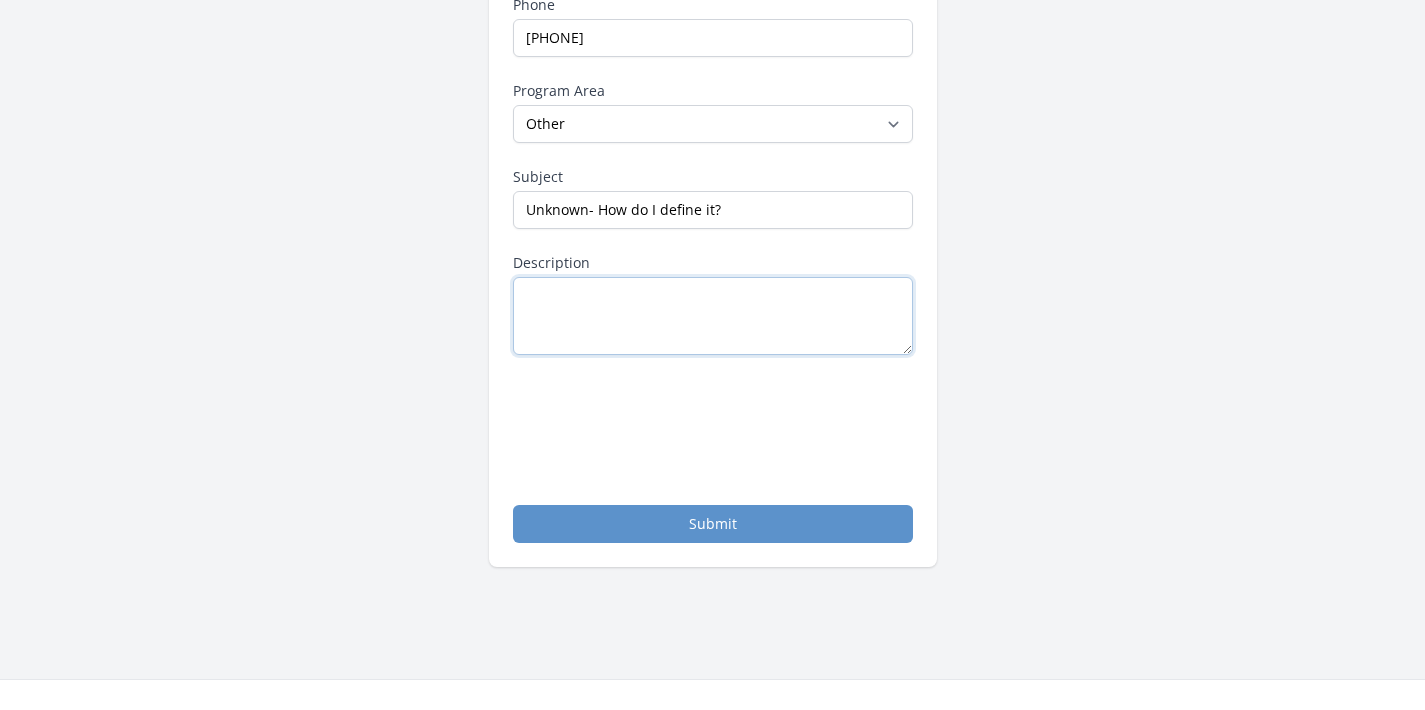click on "Description" at bounding box center (713, 316) 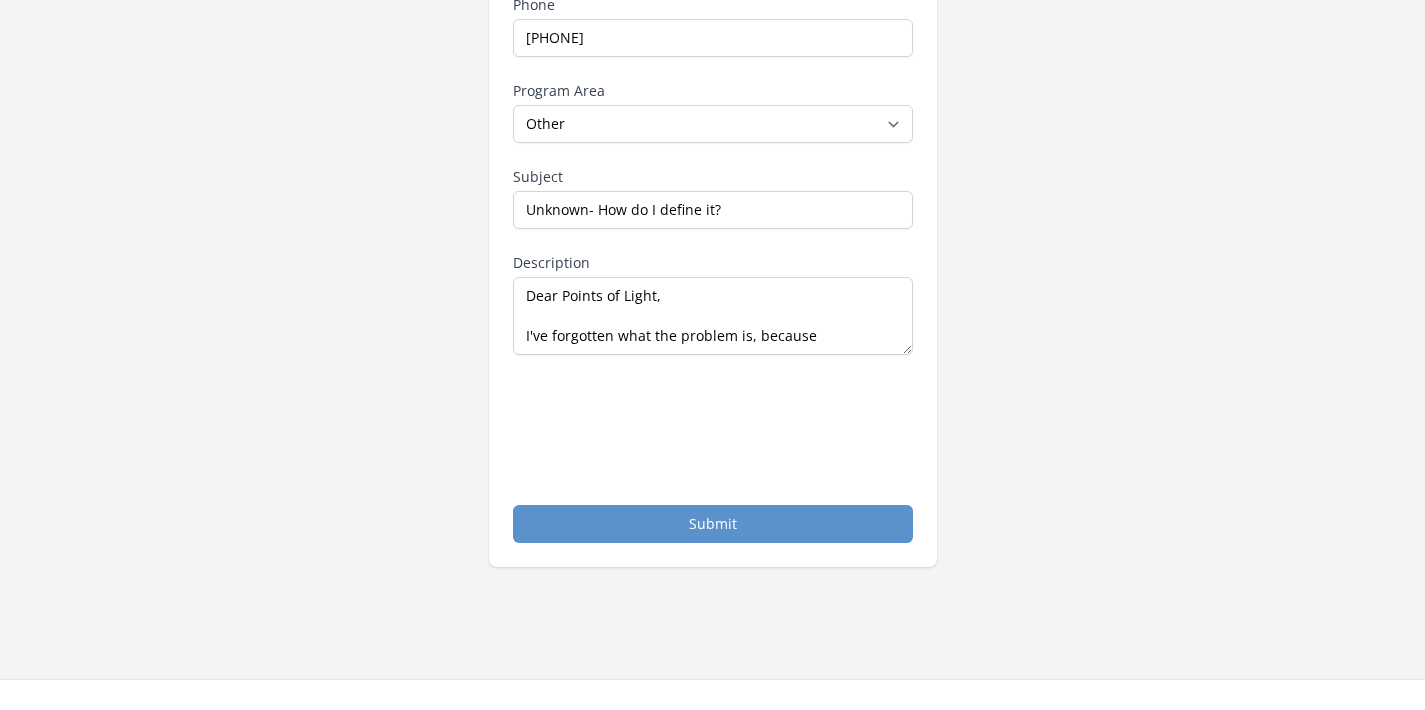 click on "Contact Points of Light
Name
[FIRST] [LAST]
Email
[EMAIL]
Phone
[PHONE]
Program Area
--None--
Other" at bounding box center (713, 157) 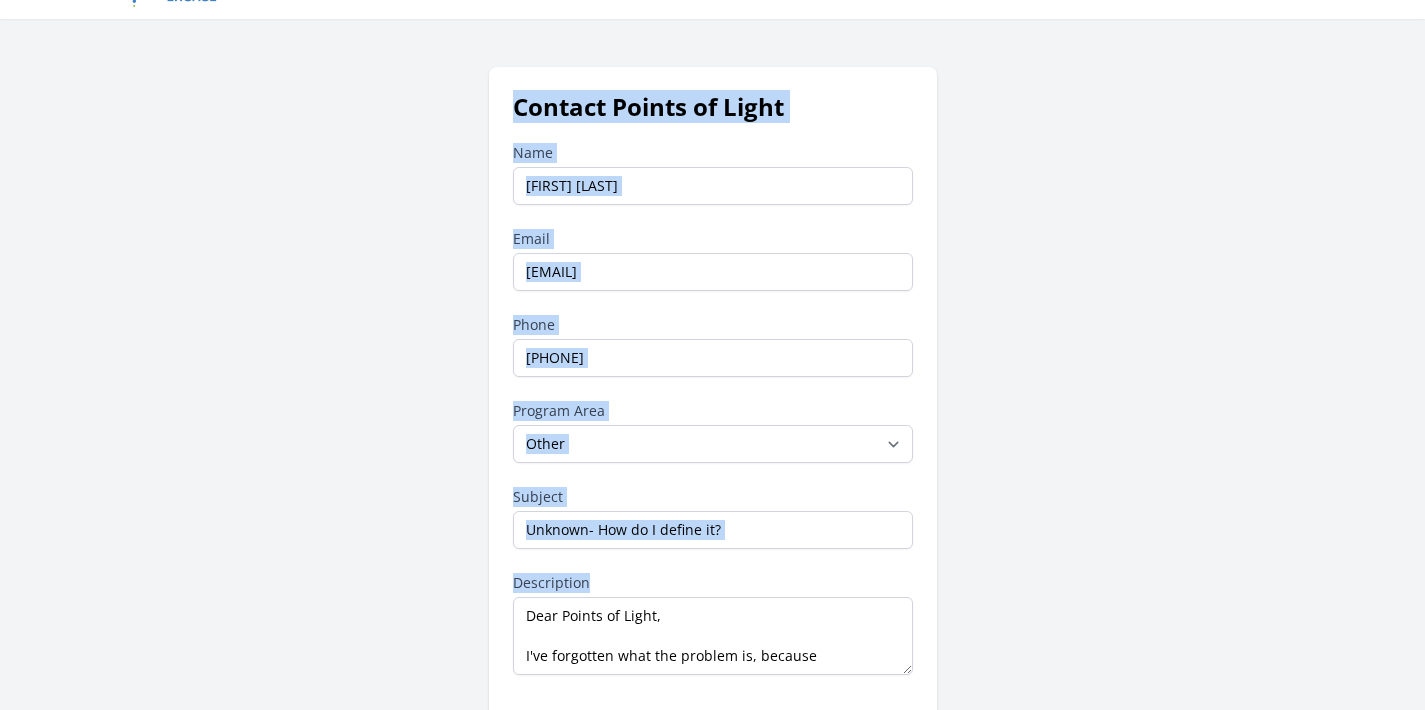 scroll, scrollTop: 0, scrollLeft: 0, axis: both 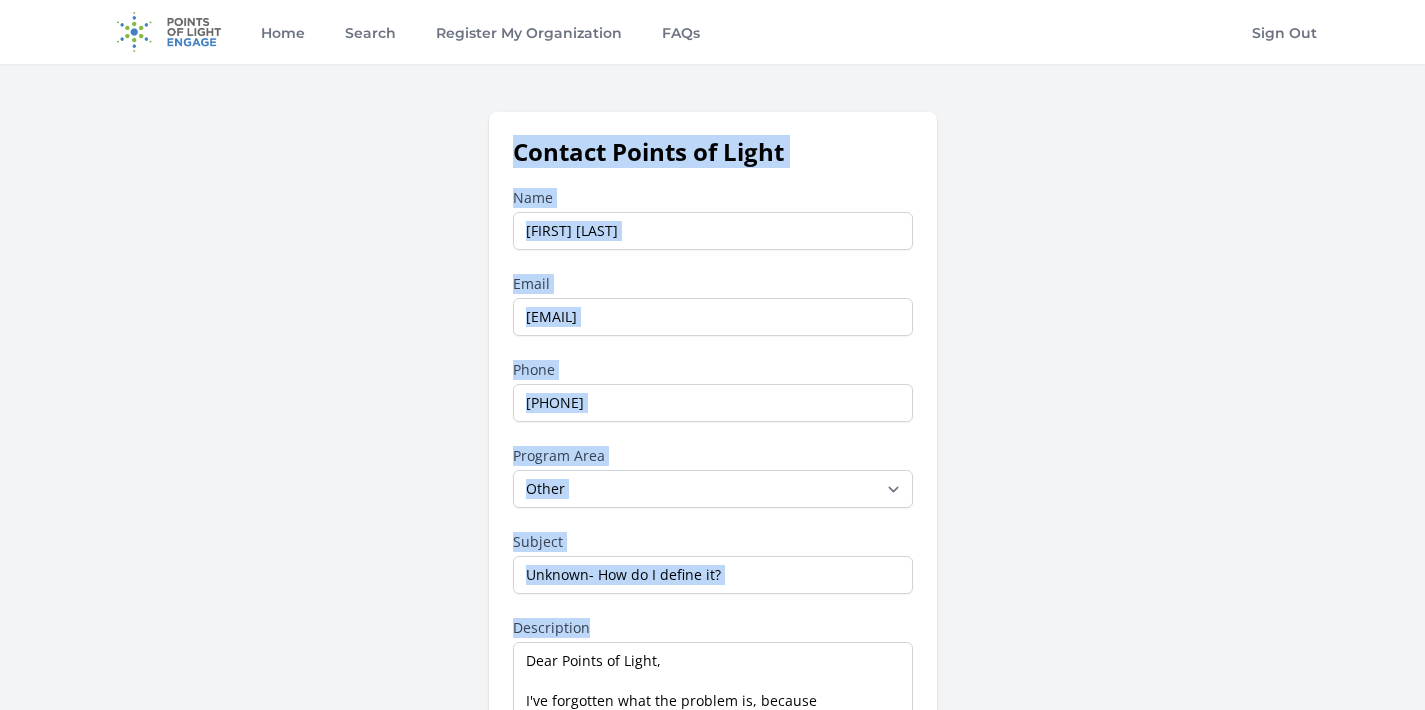 drag, startPoint x: 1082, startPoint y: 318, endPoint x: 710, endPoint y: -105, distance: 563.3054 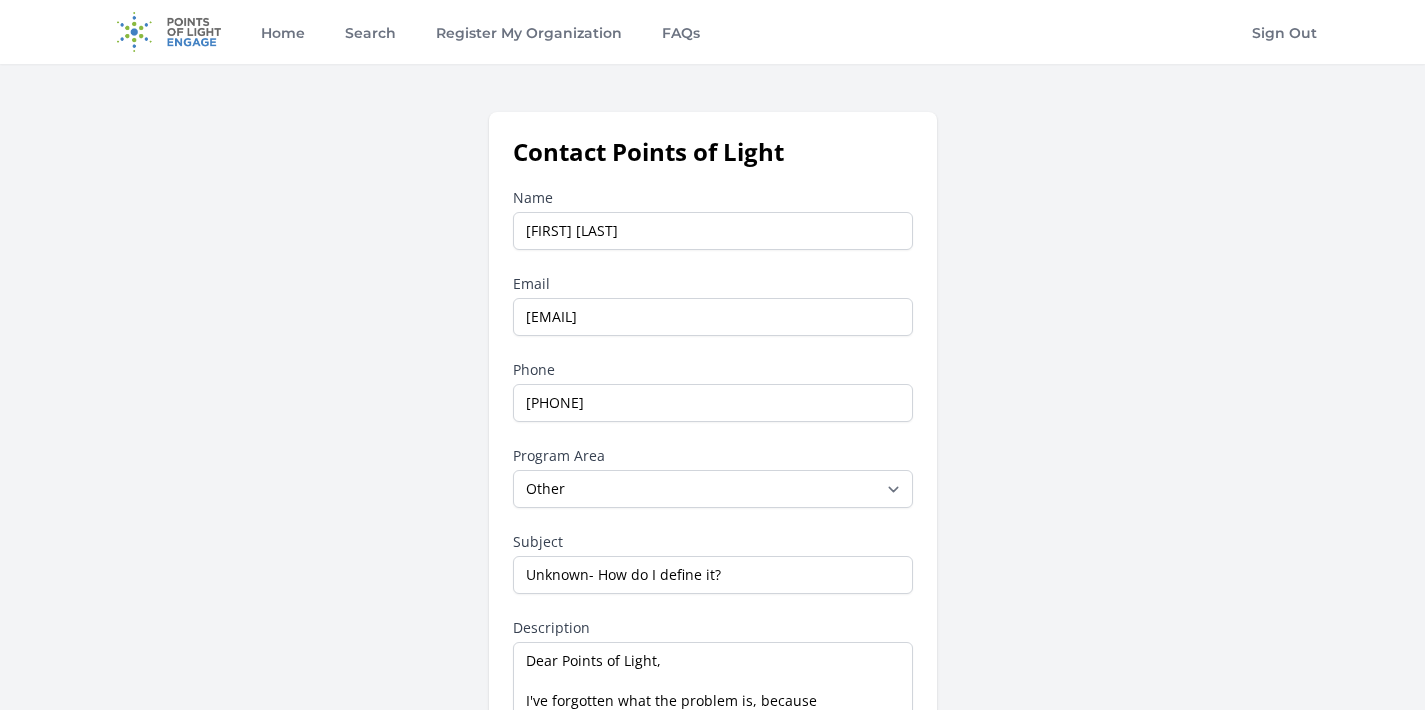 click on "Contact Points of Light
Name
[FIRST] [LAST]
Email
[EMAIL]
Phone
[PHONE]
Program Area
--None--
Other" at bounding box center [713, 522] 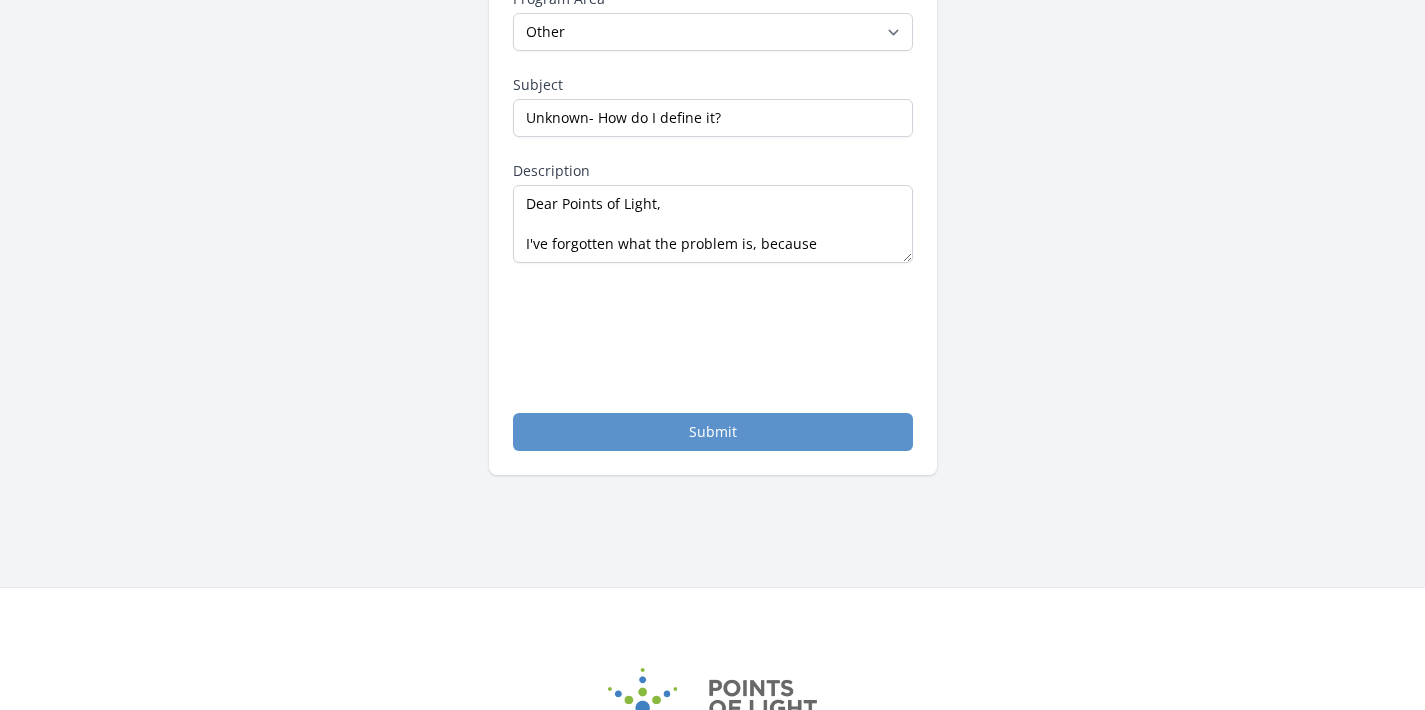scroll, scrollTop: 473, scrollLeft: 0, axis: vertical 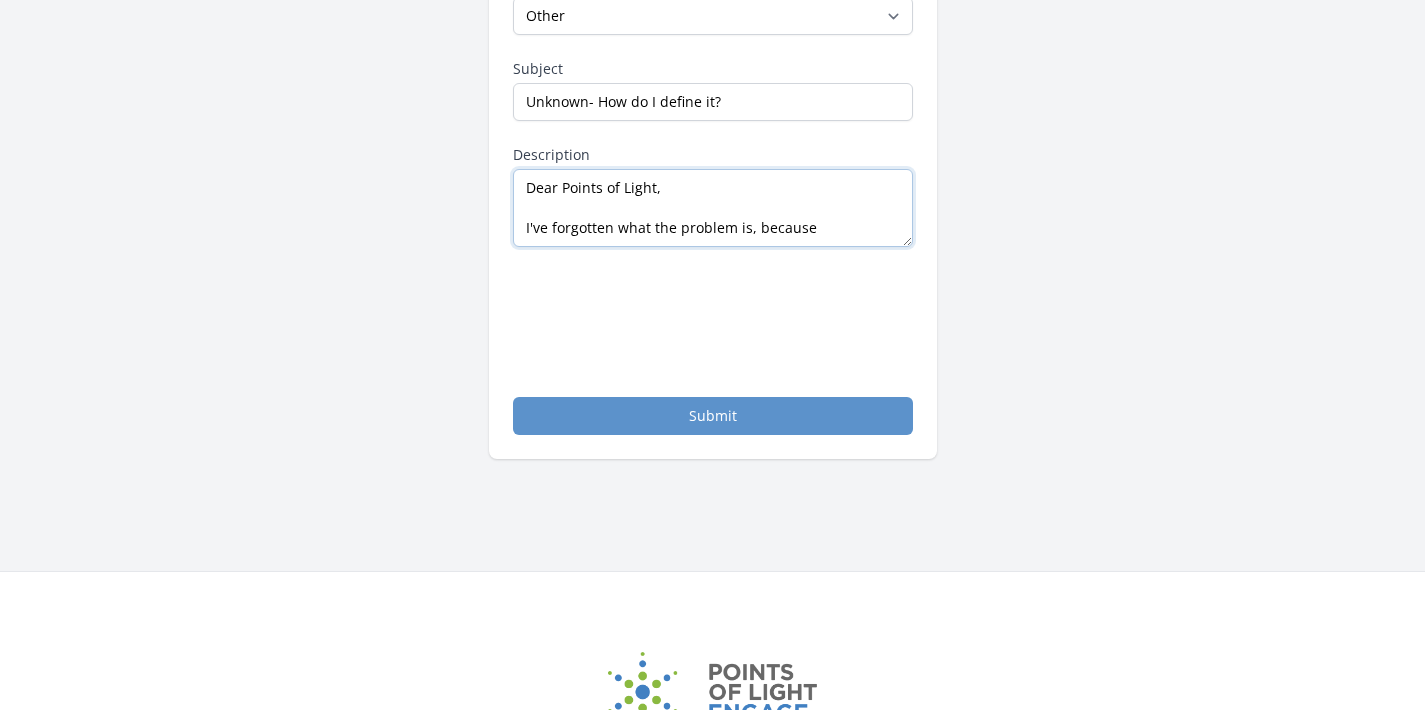 click on "Dear Points of Light,
I've forgotten what the problem is, because" at bounding box center (713, 208) 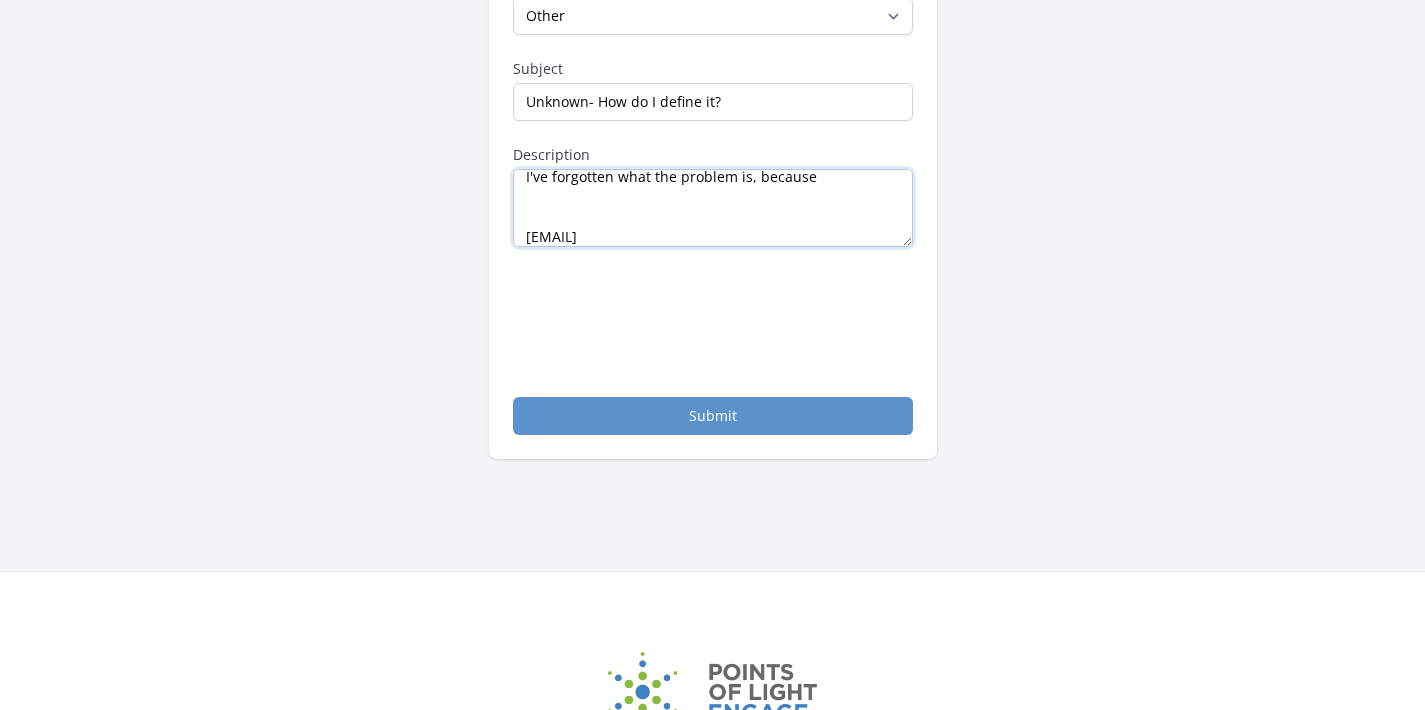 drag, startPoint x: 717, startPoint y: 236, endPoint x: 477, endPoint y: 229, distance: 240.10207 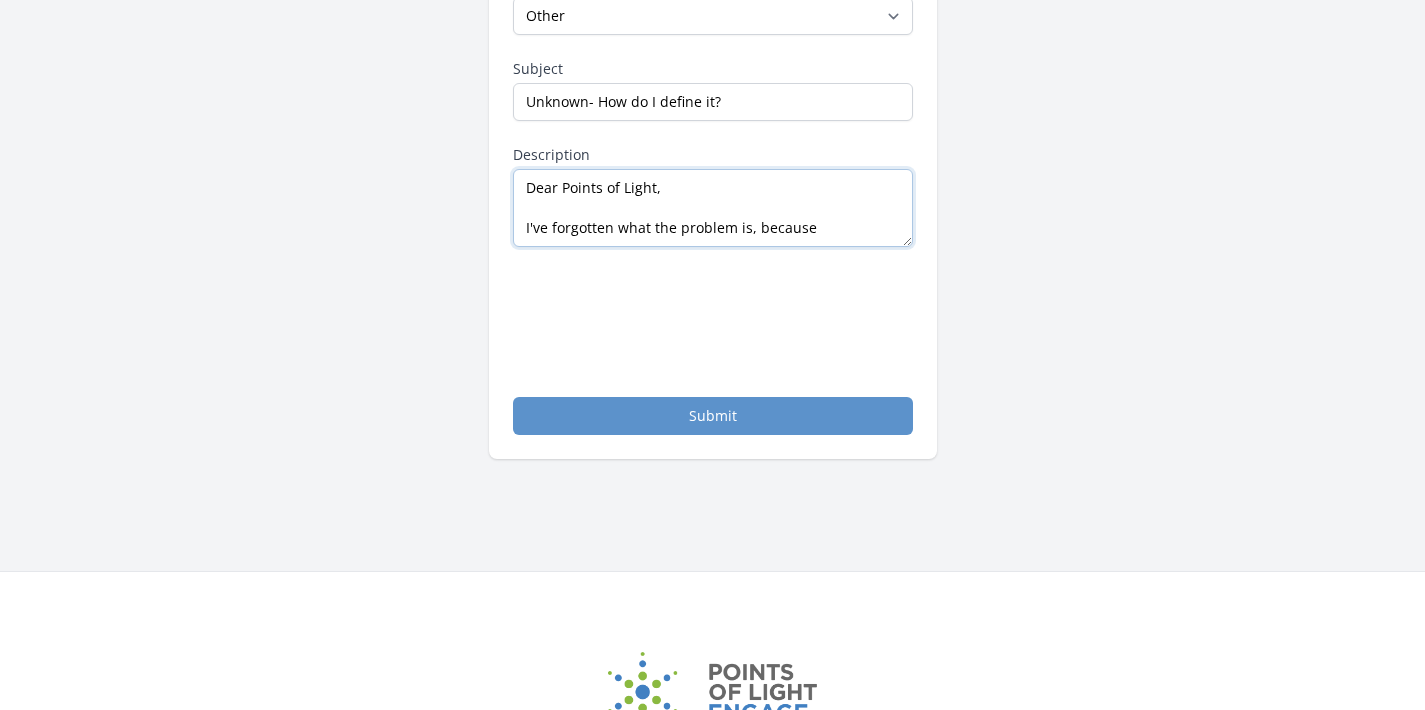 scroll, scrollTop: 0, scrollLeft: 0, axis: both 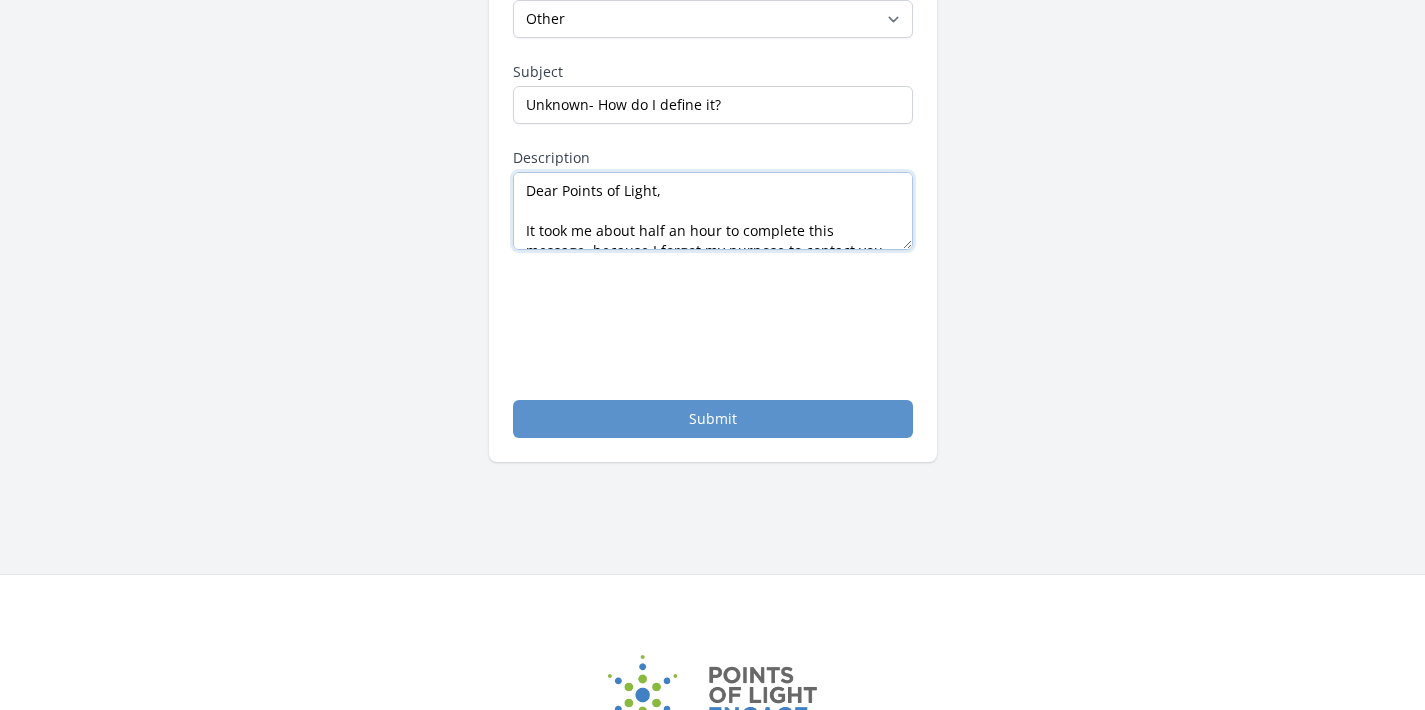 click on "Dear Points of Light,
It took me about half an hour to complete this message, because I forgot my purpose to contact you.  Had the same person who answers the e-mails answered the phone, this would likely not have happened.
Anyway, your website doesn't recognize my newly founded non-profit organization, and it doesn't recognize my e-mail address, which is a part of [EMAIL], either.
Th" at bounding box center (713, 211) 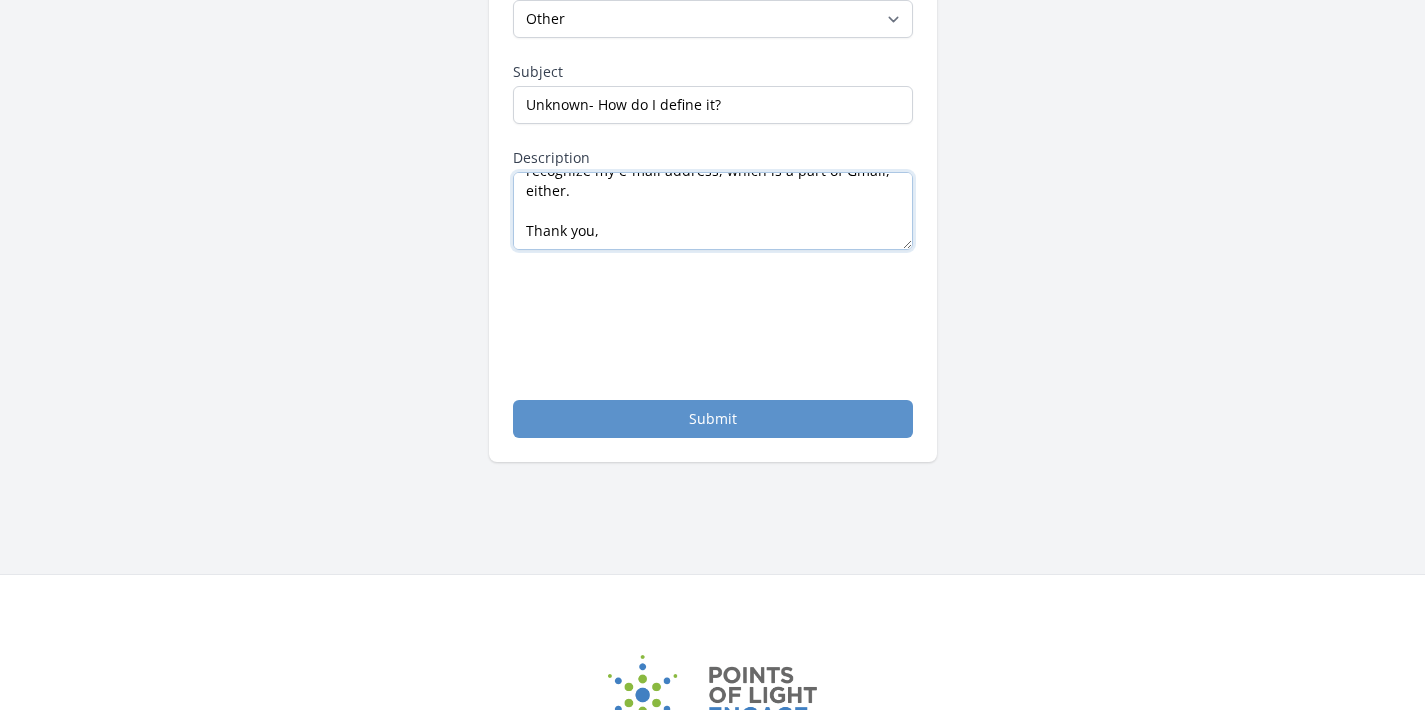 scroll, scrollTop: 251, scrollLeft: 0, axis: vertical 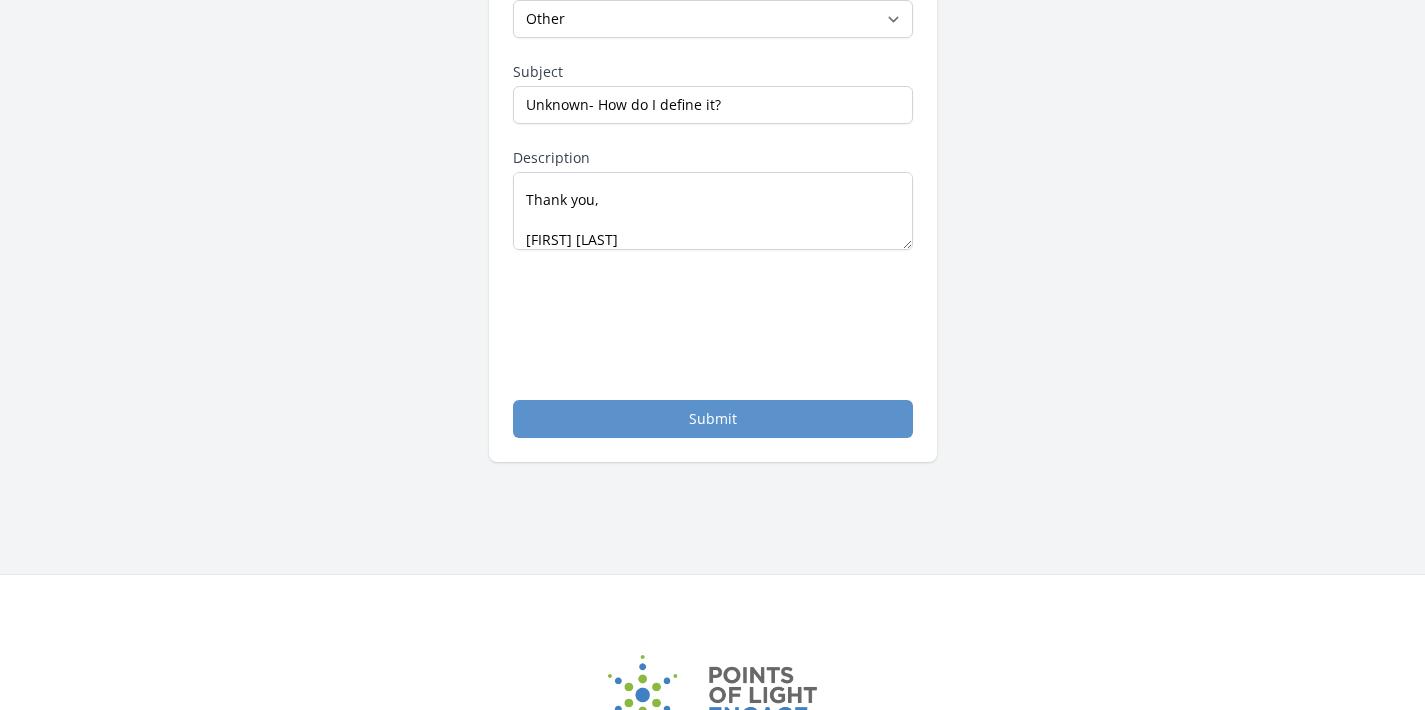 type on "Dear Points of Light,
It took me about half an hour to complete this message, because I forgot my purpose to contact you.  Had the same person who answers the e-mails answered the phone, this would likely not have happened.
Anyway, your website doesn't recognize my newly founded non-profit organization, and it doesn't recognize my e-mail address, which is a part of Gmail, either.
Thank you,
[FIRST] [LAST]" 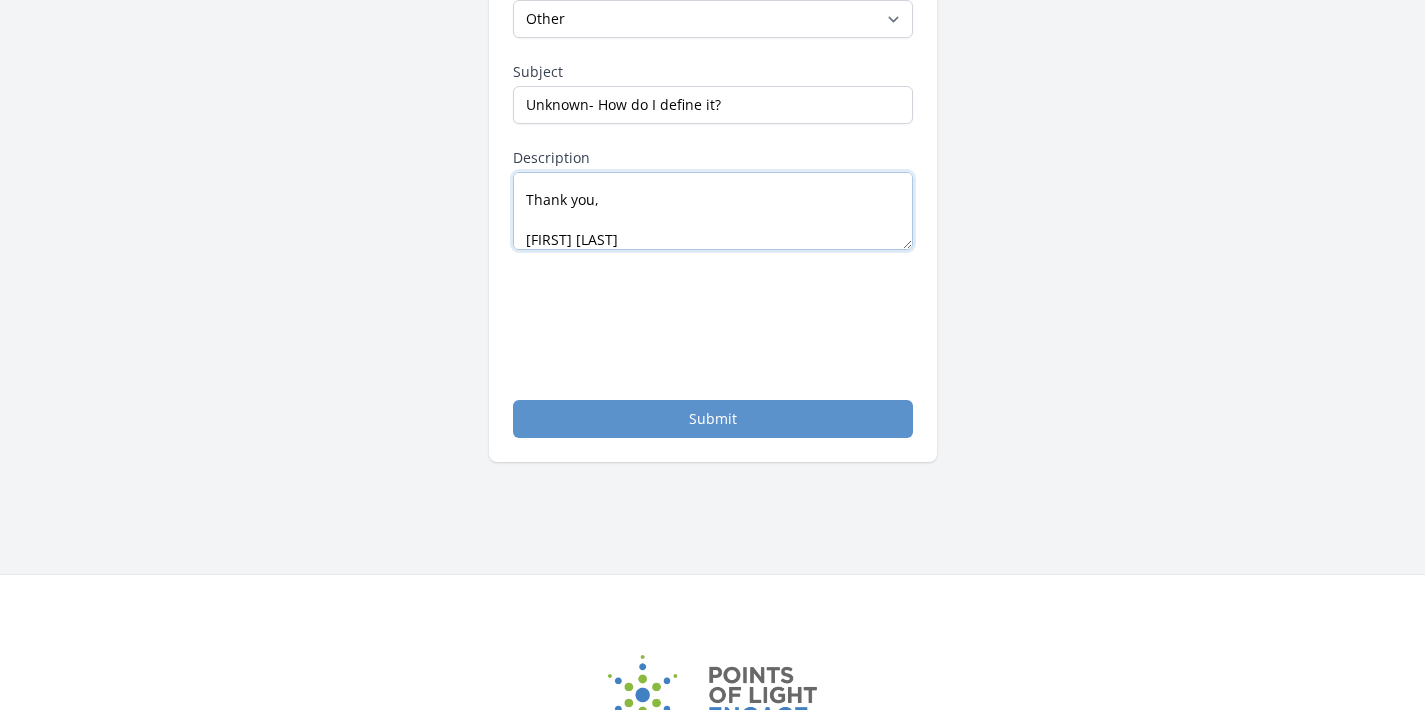 click on "Dear Points of Light,
It took me about half an hour to complete this message, because I forgot my purpose to contact you.  Had the same person who answers the e-mails answered the phone, this would likely not have happened.
Anyway, your website doesn't recognize my newly founded non-profit organization, and it doesn't recognize my e-mail address, which is a part of Gmail, either.
Thank you,
[FIRST] [LAST]" at bounding box center (713, 211) 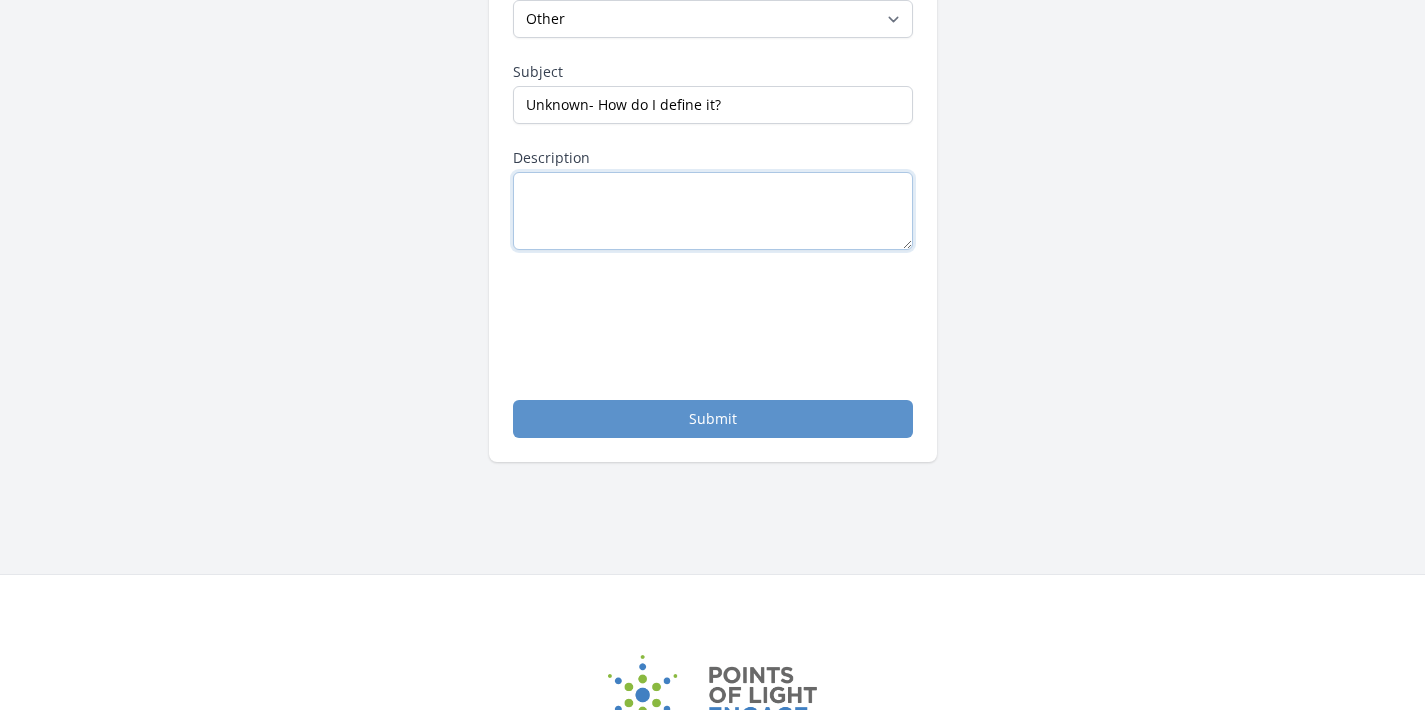 scroll, scrollTop: 0, scrollLeft: 0, axis: both 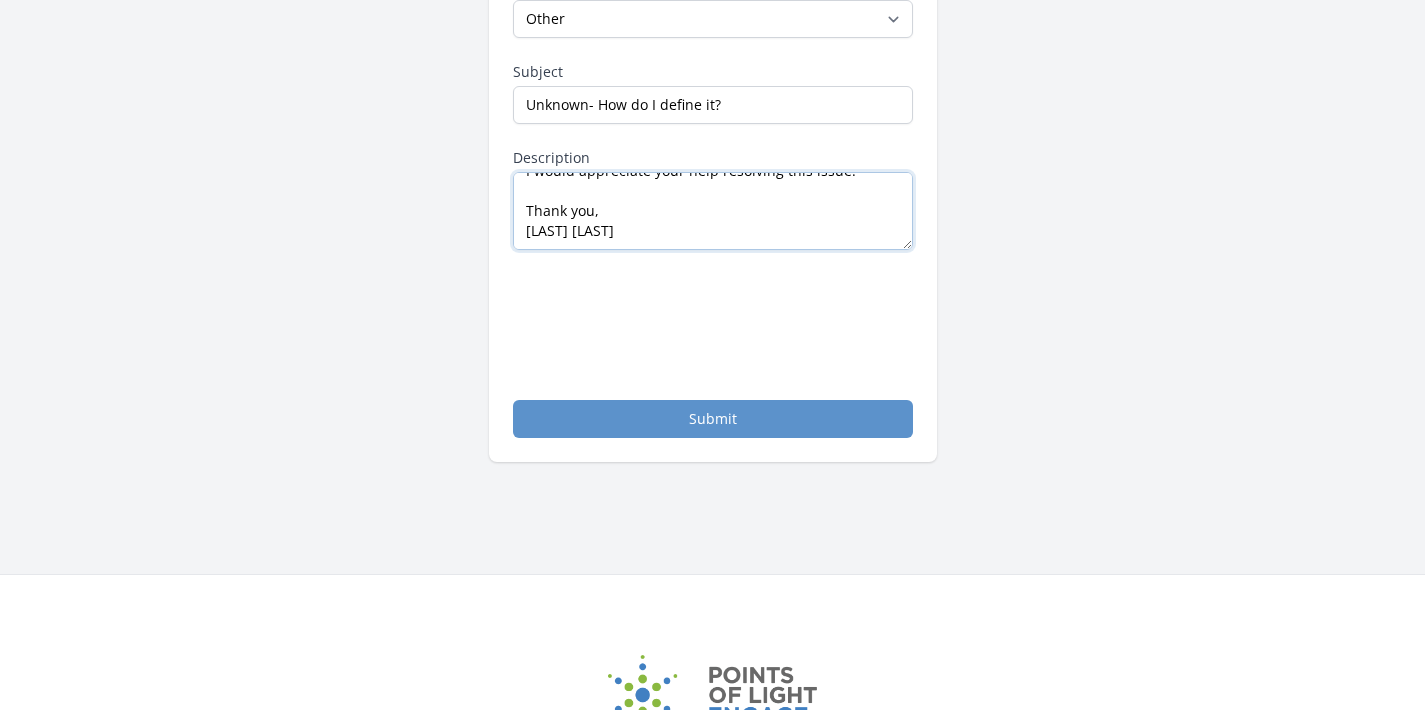 click on "Dear Points of Light,
It took me quite a while to complete this message—about half an hour—because I lost track of why I was reaching out. Had I been able to speak with someone directly, I might not have had this difficulty.
That said, I’m writing because your website does not recognize my newly founded nonprofit organization, nor does it seem to recognize my email address (which is a standard Gmail address).
I would appreciate your help resolving this issue.
Thank you,
[LAST] [LAST]" at bounding box center [713, 211] 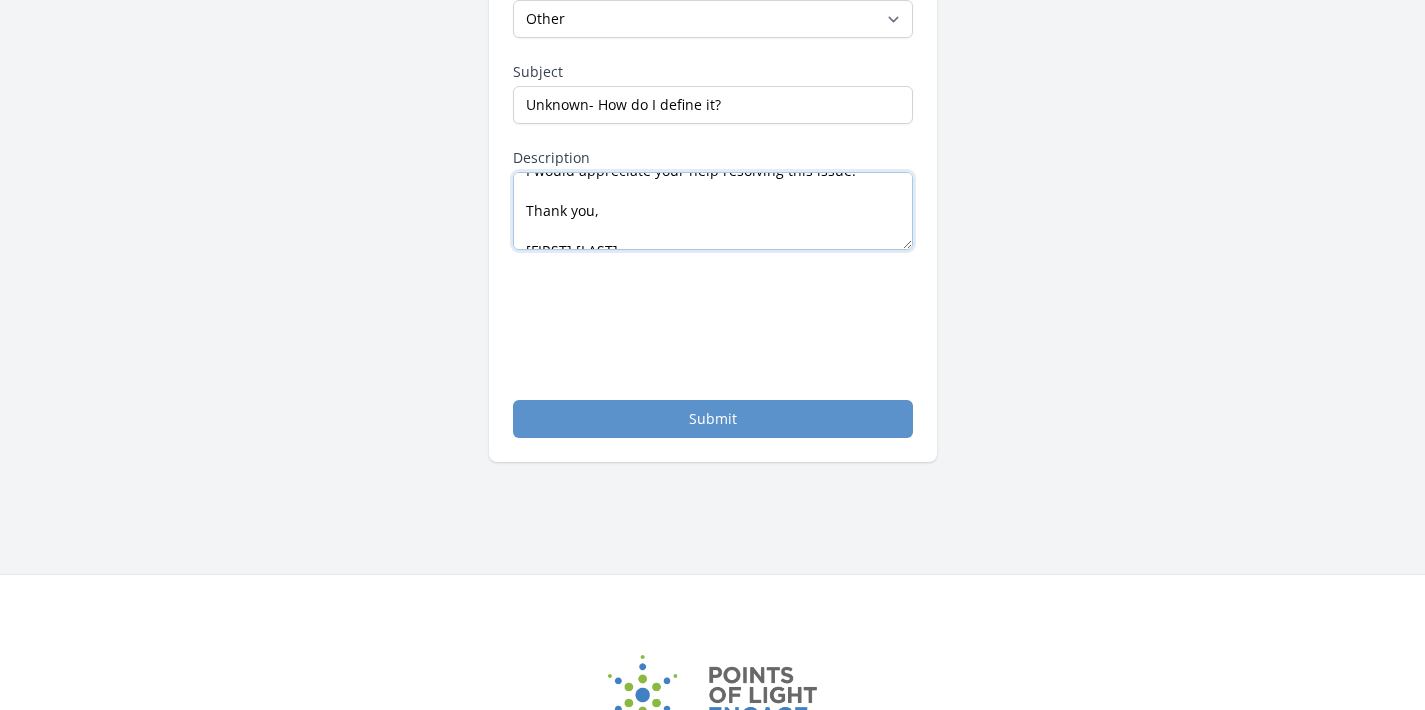 scroll, scrollTop: 0, scrollLeft: 0, axis: both 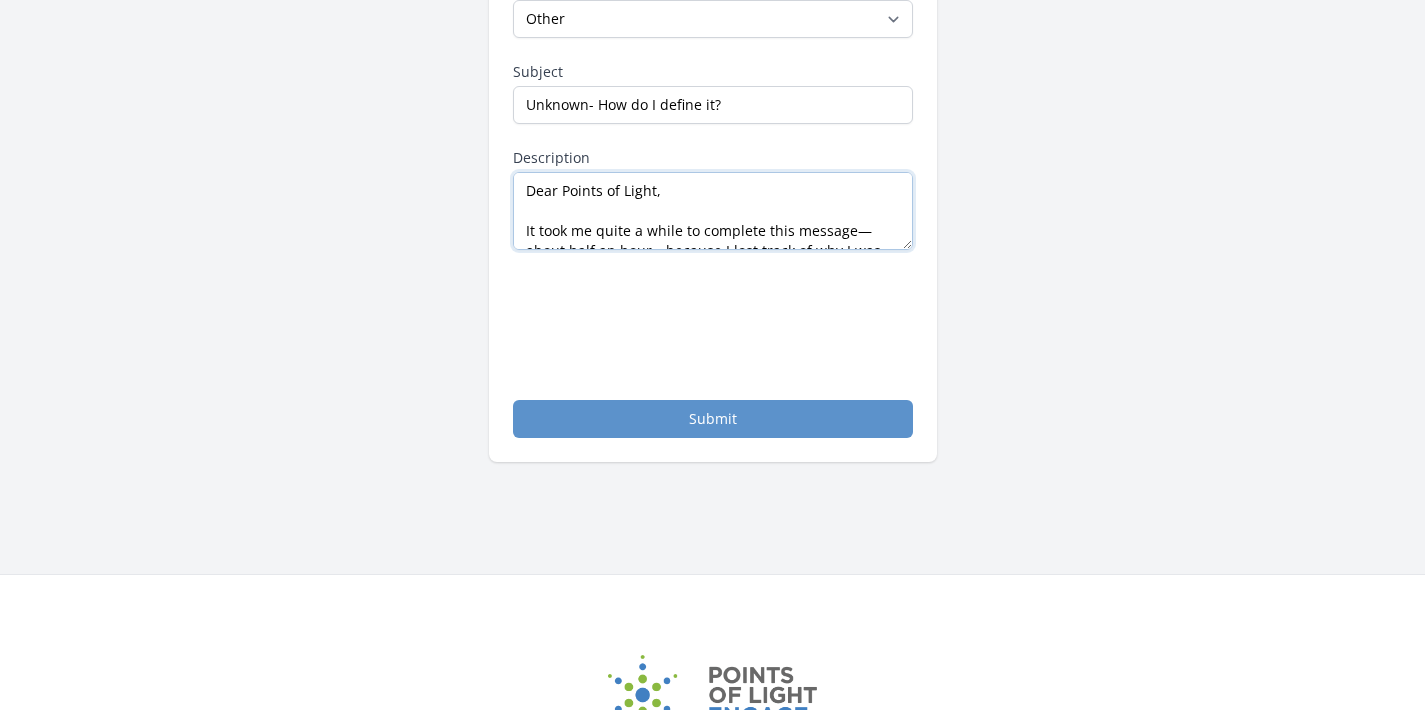 click on "Dear Points of Light,
It took me quite a while to complete this message—about half an hour—because I lost track of why I was reaching out. Had I been able to speak with someone directly, I might not have had this difficulty.
That said, I’m writing because your website does not recognize my newly founded nonprofit organization, nor does it seem to recognize my email address (which is a standard [DOMAIN] address).
I would appreciate your help resolving this issue.
Thank you,
[FIRST] [LAST]" at bounding box center [713, 211] 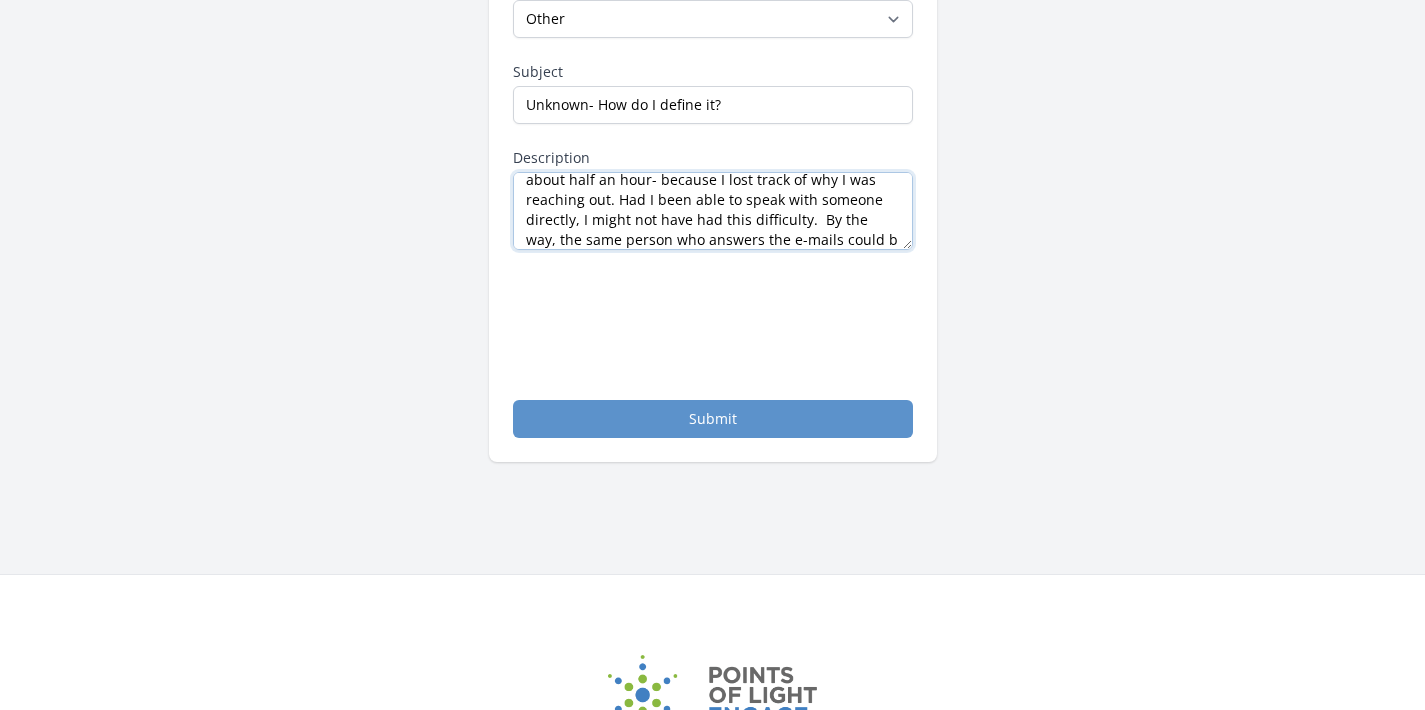 scroll, scrollTop: 119, scrollLeft: 0, axis: vertical 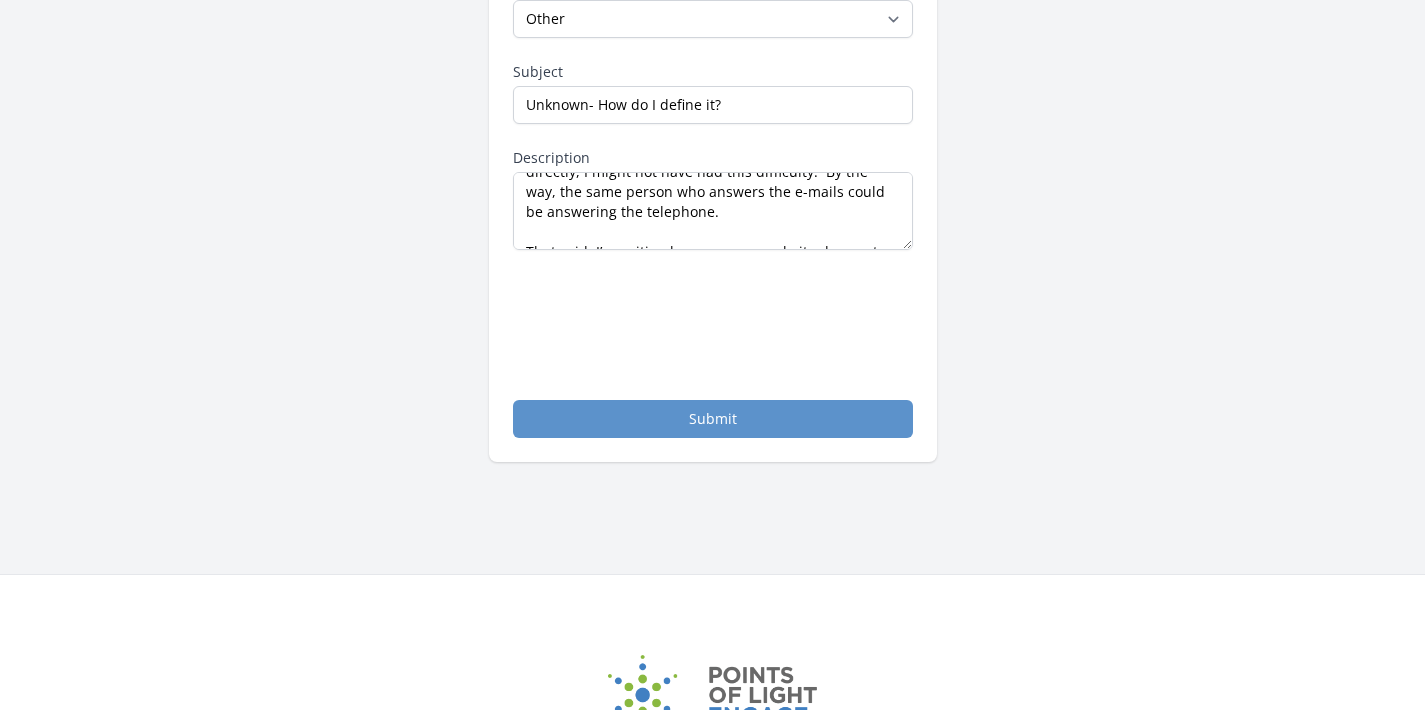 type on "Dear Points of Light,
It took me quite a while to complete this message-about half an hour- because I lost track of why I was reaching out. Had I been able to speak with someone directly, I might not have had this difficulty.  By the way, the same person who answers the e-mails could be answering the telephone.
That said, I’m writing because your website does not recognize my newly founded nonprofit organization, nor does it seem to recognize my email address (which is a standard Gmail address).
I would appreciate your help resolving this issue.
Thank you,
[LAST] [LAST]" 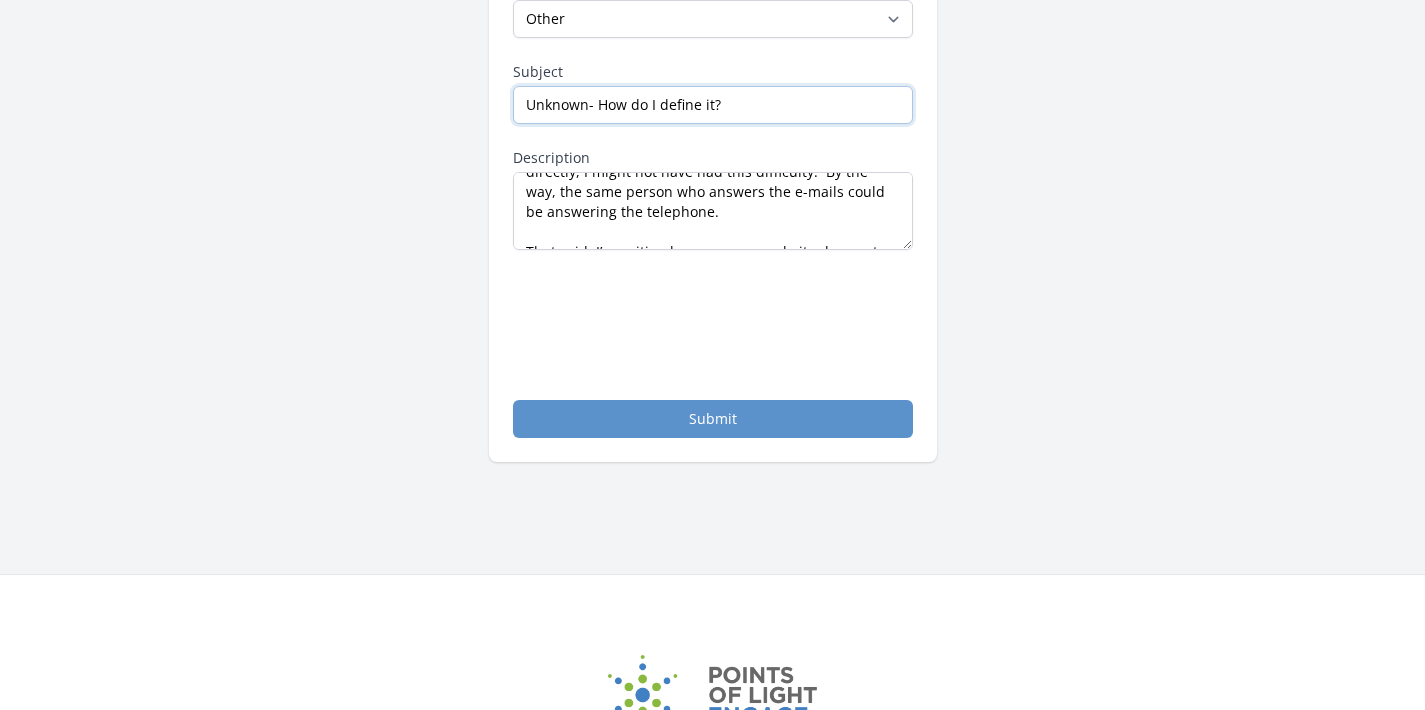 click on "Unknown- How do I define it?" at bounding box center (713, 105) 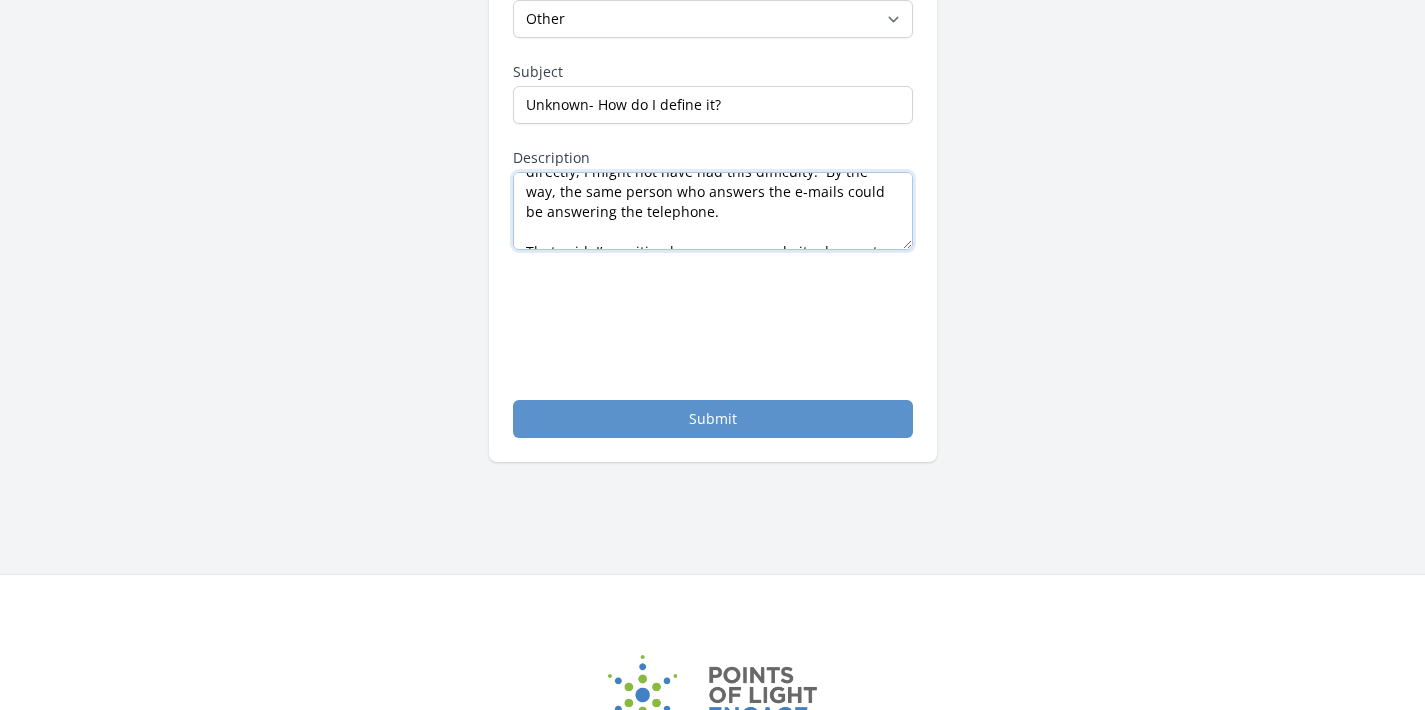 click on "Dear Points of Light,
It took me quite a while to complete this message-about half an hour- because I lost track of why I was reaching out. Had I been able to speak with someone directly, I might not have had this difficulty.  By the way, the same person who answers the e-mails could be answering the telephone.
That said, I’m writing because your website does not recognize my newly founded nonprofit organization, nor does it seem to recognize my email address (which is a standard Gmail address).
I would appreciate your help resolving this issue.
Thank you,
[LAST] [LAST]" at bounding box center (713, 211) 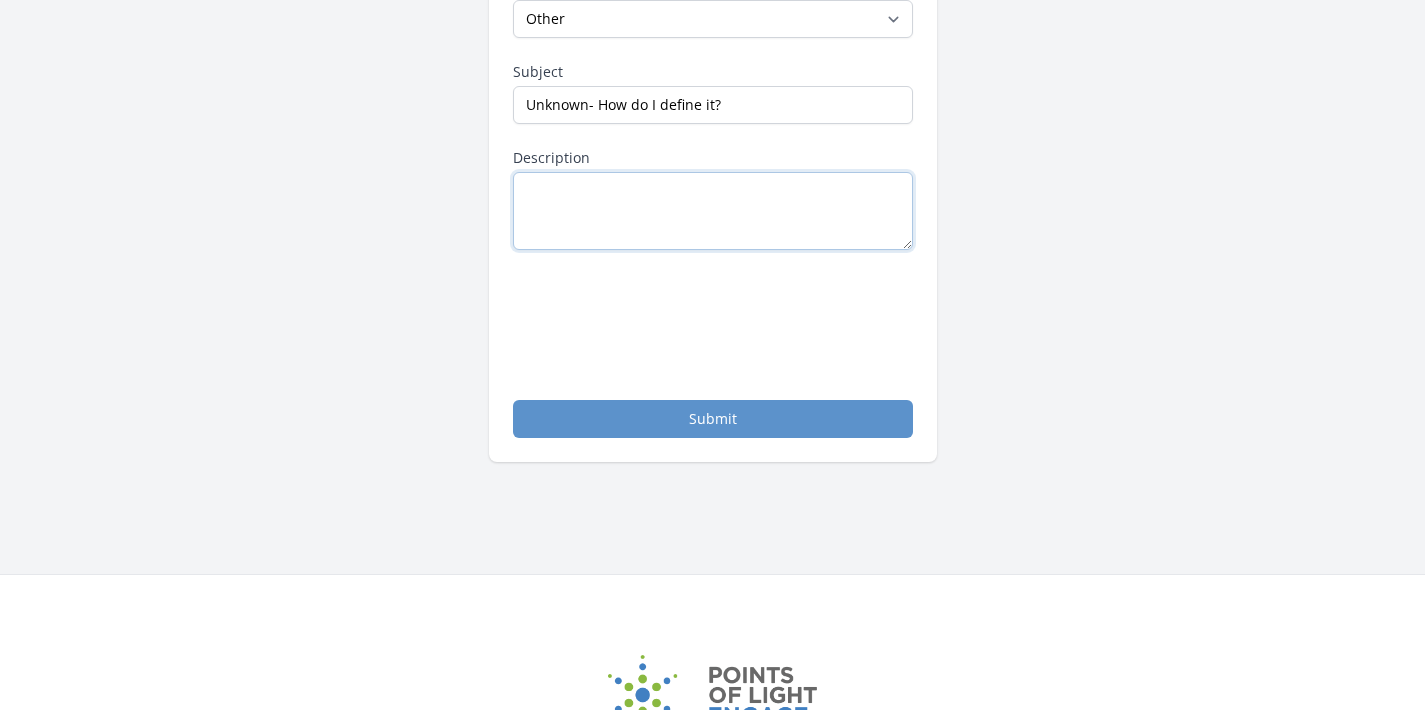 scroll, scrollTop: 0, scrollLeft: 0, axis: both 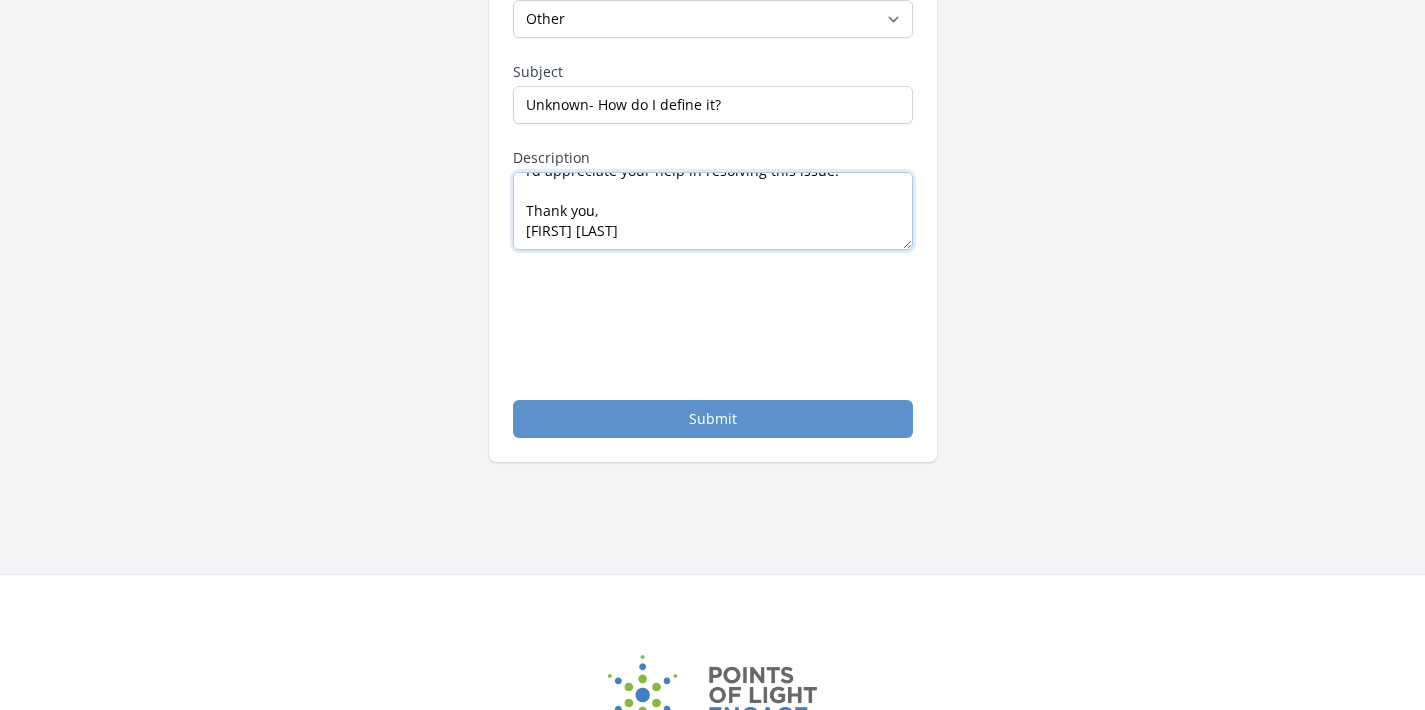 click on "Subject: Website Registration Issue
Dear Points of Light,
It took me quite a while—about half an hour—to complete this message, because I lost track of why I was reaching out. Had I been able to speak with someone directly, this might not have happened. For what it’s worth, the same person who answers the emails could also be answering the phone.
That said, I’m writing because your website does not recognize my newly founded nonprofit organization, nor does it seem to recognize my email address (which is a standard Gmail account).
I’d appreciate your help in resolving this issue.
Thank you,
[FIRST] [LAST]" at bounding box center (713, 211) 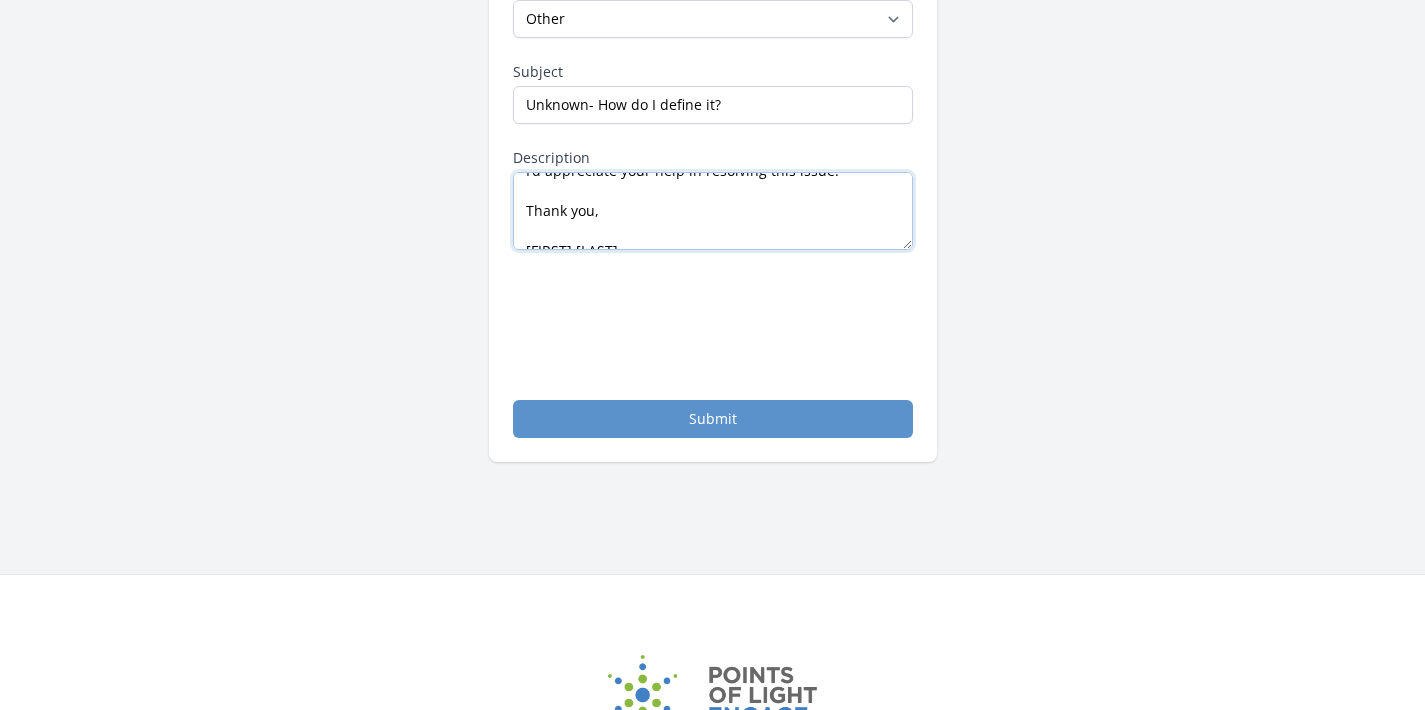 scroll, scrollTop: 0, scrollLeft: 0, axis: both 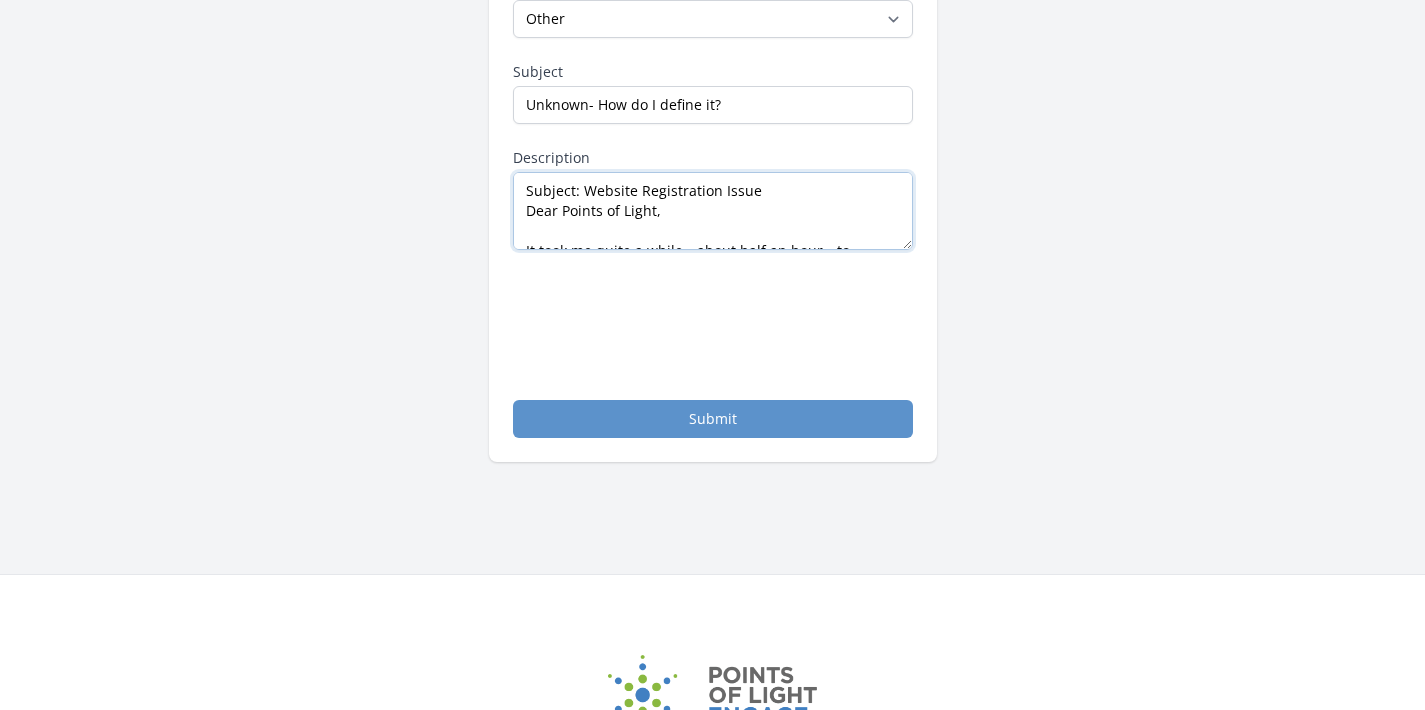 drag, startPoint x: 766, startPoint y: 190, endPoint x: 487, endPoint y: 188, distance: 279.00717 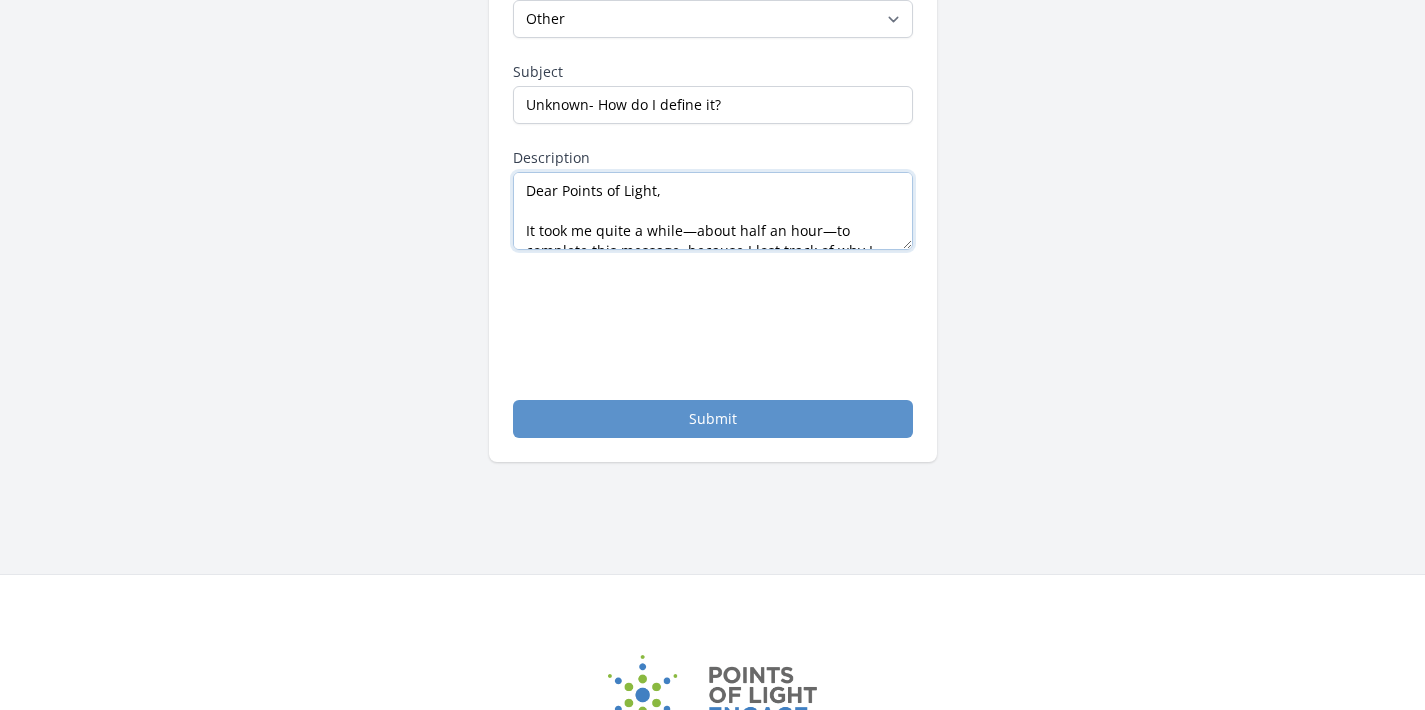 click on "Dear Points of Light,
It took me quite a while—about half an hour—to complete this message, because I lost track of why I was reaching out. Had I been able to speak with someone directly, this might not have happened. For what it’s worth, the same person who answers the emails could also be answering the phone.
That said, I’m writing because your website does not recognize my newly founded nonprofit organization, nor does it seem to recognize my email address (which is a standard Gmail account).
I’d appreciate your help in resolving this issue.
Thank you,
[FIRST] [LAST]" at bounding box center [713, 211] 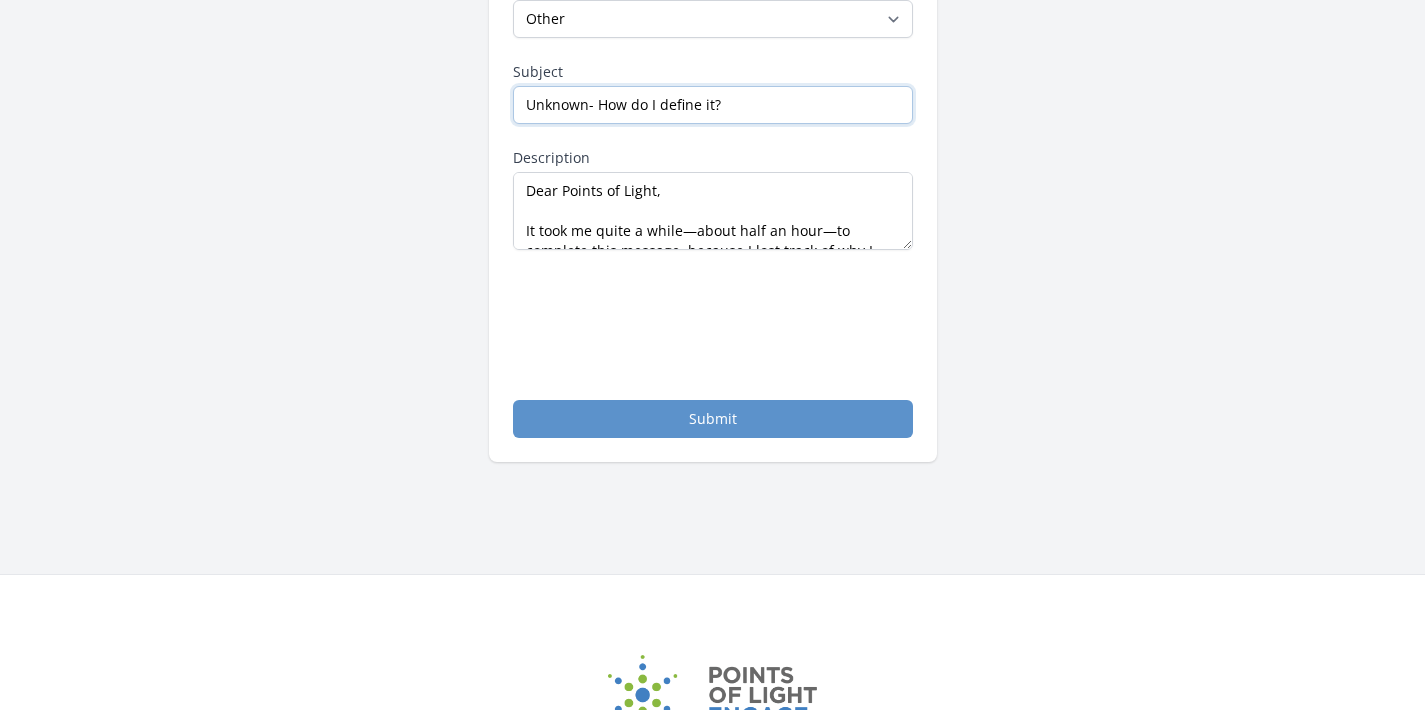 drag, startPoint x: 751, startPoint y: 102, endPoint x: 422, endPoint y: 80, distance: 329.73474 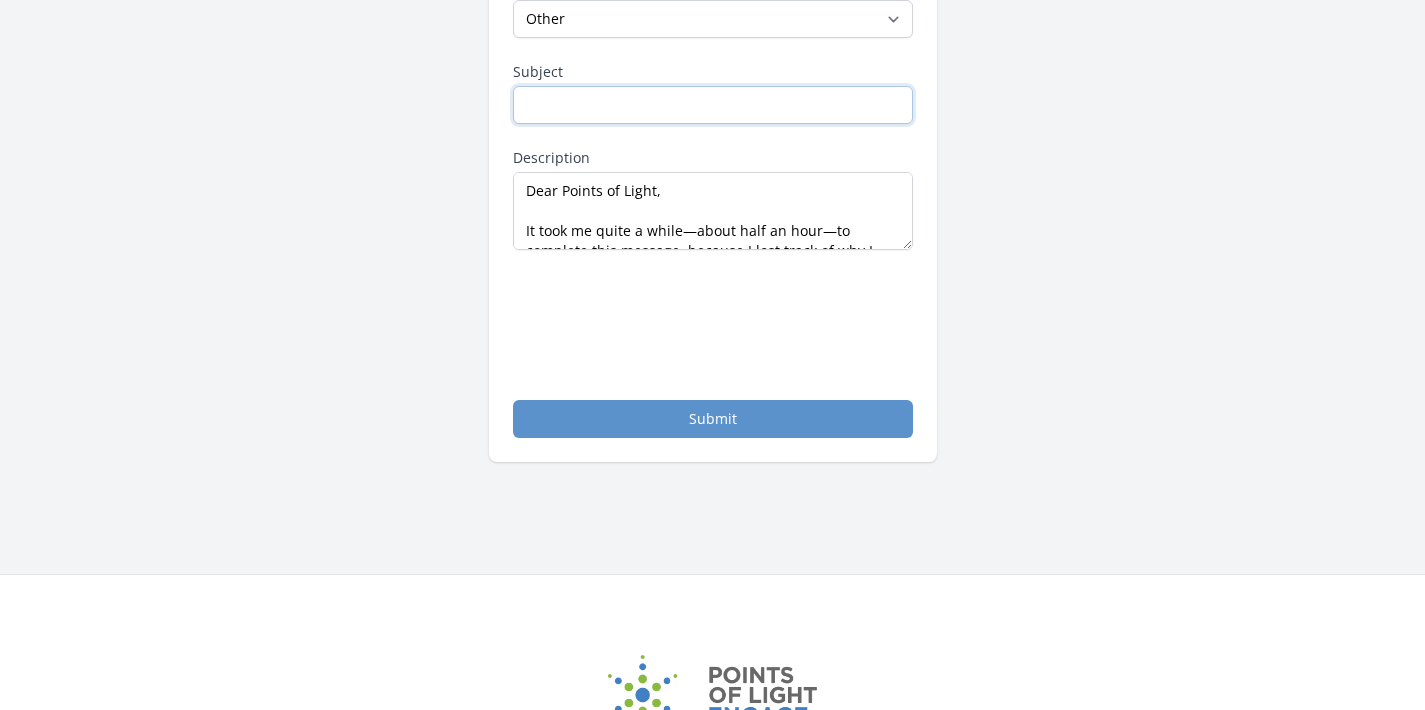 paste on "Subject: Website Registration Issue" 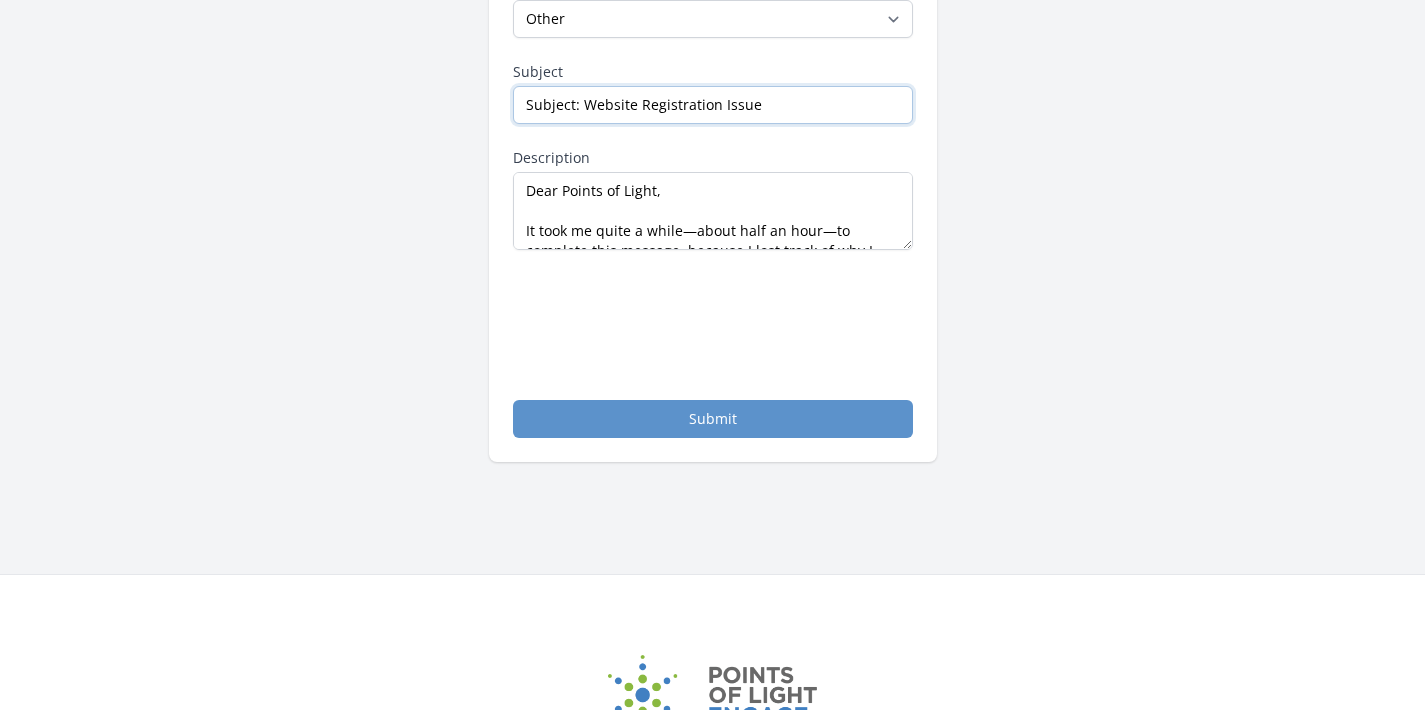 type on "Subject: Website Registration Issue" 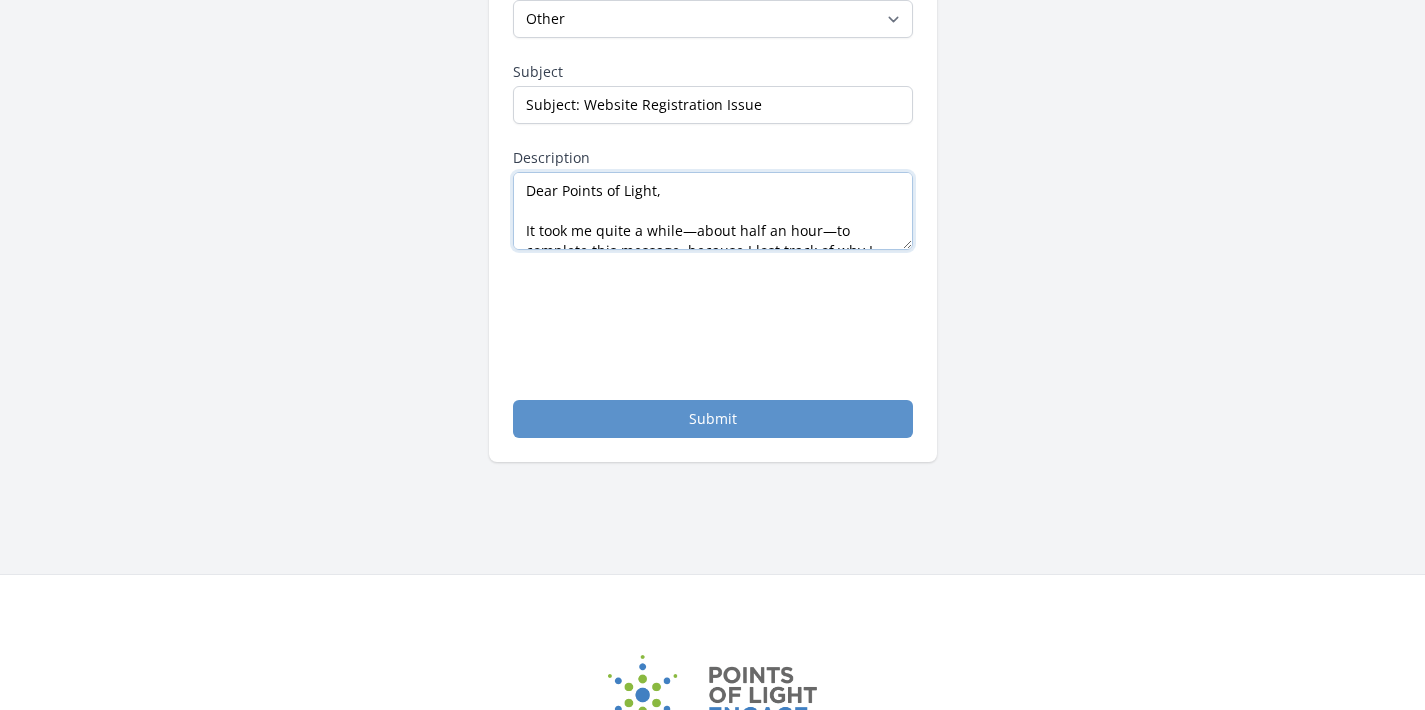 click on "Dear Points of Light,
It took me quite a while—about half an hour—to complete this message, because I lost track of why I was reaching out. Had I been able to speak with someone directly, this might not have happened. For what it’s worth, the same person who answers the emails could also be answering the phone.
That said, I’m writing because your website does not recognize my newly founded nonprofit organization, nor does it seem to recognize my email address (which is a standard Gmail account).
I’d appreciate your help in resolving this issue.
Thank you,
[FIRST] [LAST]" at bounding box center (713, 211) 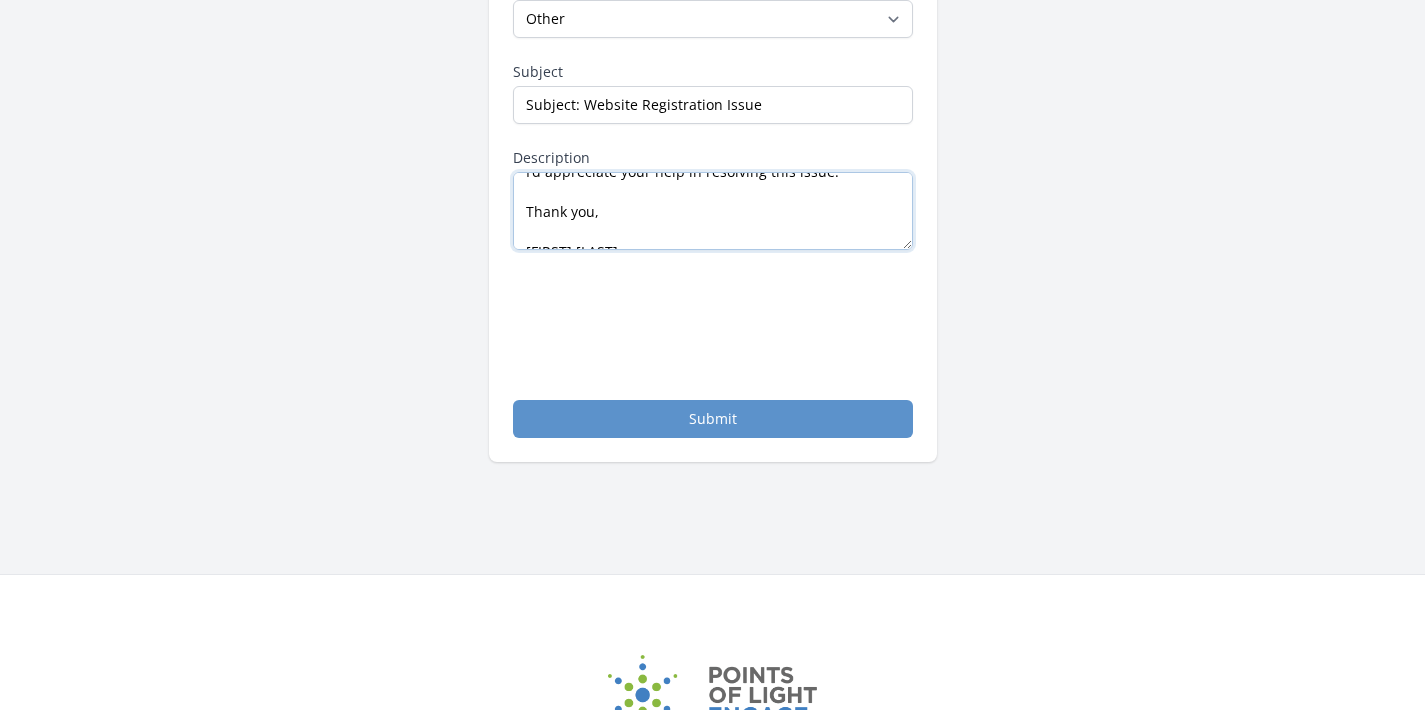 scroll, scrollTop: 311, scrollLeft: 0, axis: vertical 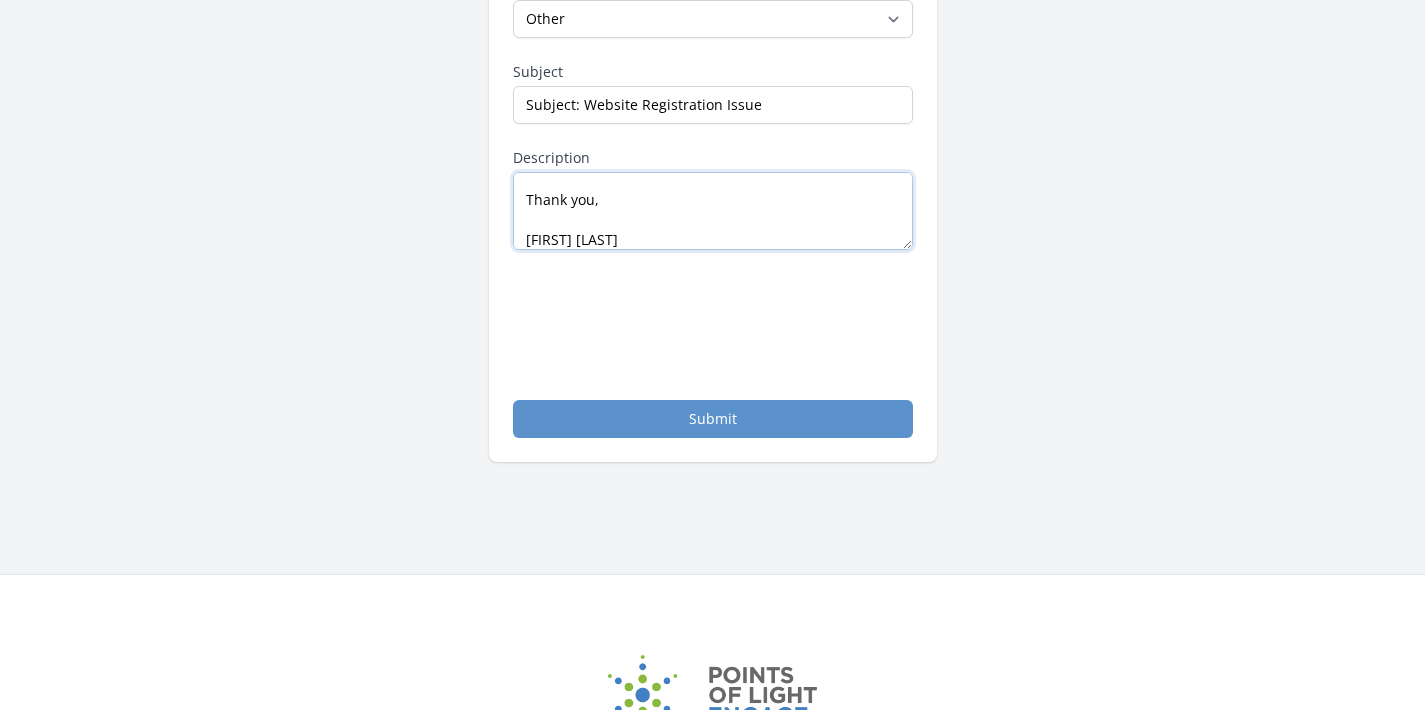 type on "Dear Points of Light,
It took me quite a while- about half an hour- to complete this message, because I lost track of why I was reaching out. Had I been able to speak with someone directly, this might not have happened. For what it’s worth, the same person who answers the emails could also be answering the phone.
That said, I’m writing because your website does not recognize my newly founded nonprofit organization, nor does it seem to recognize my email address (which is a standard Gmail account).
I’d appreciate your help in resolving this issue.
Thank you,
[FIRST] [LAST]" 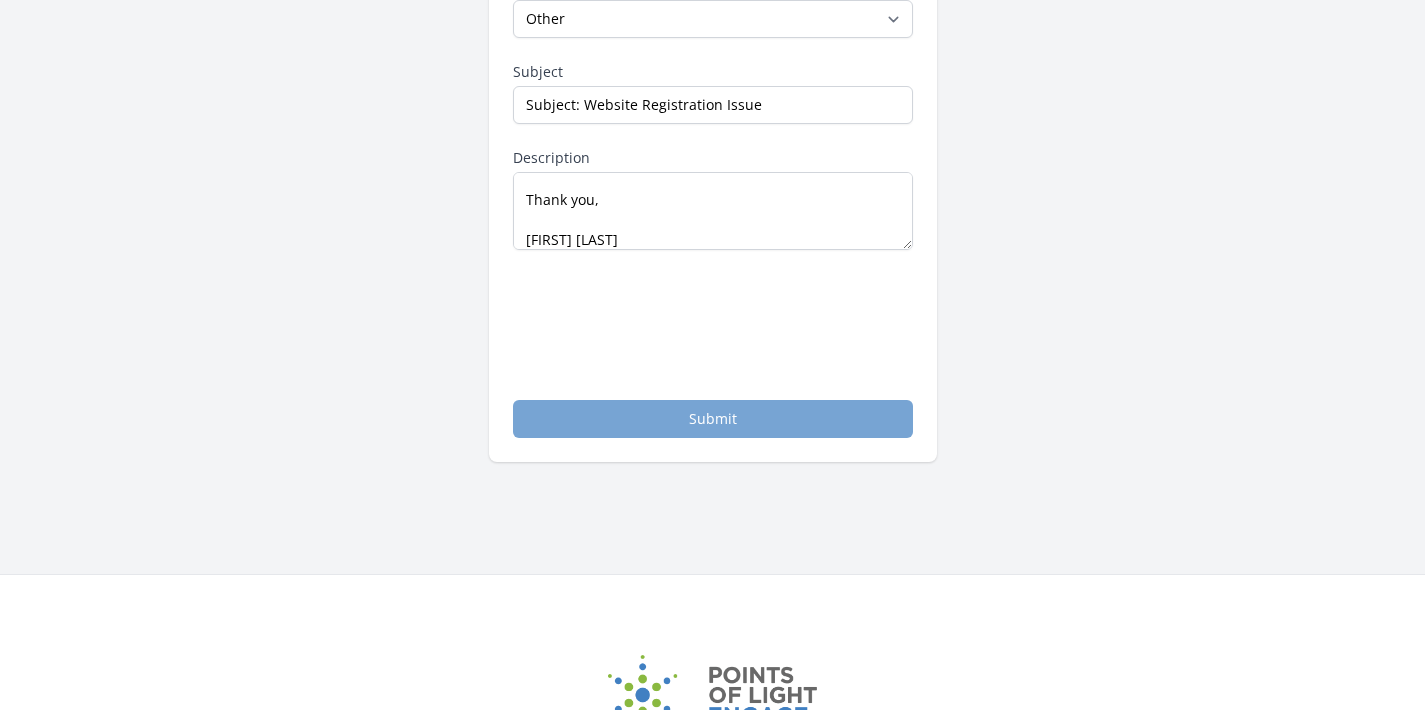 click on "Submit" at bounding box center [713, 419] 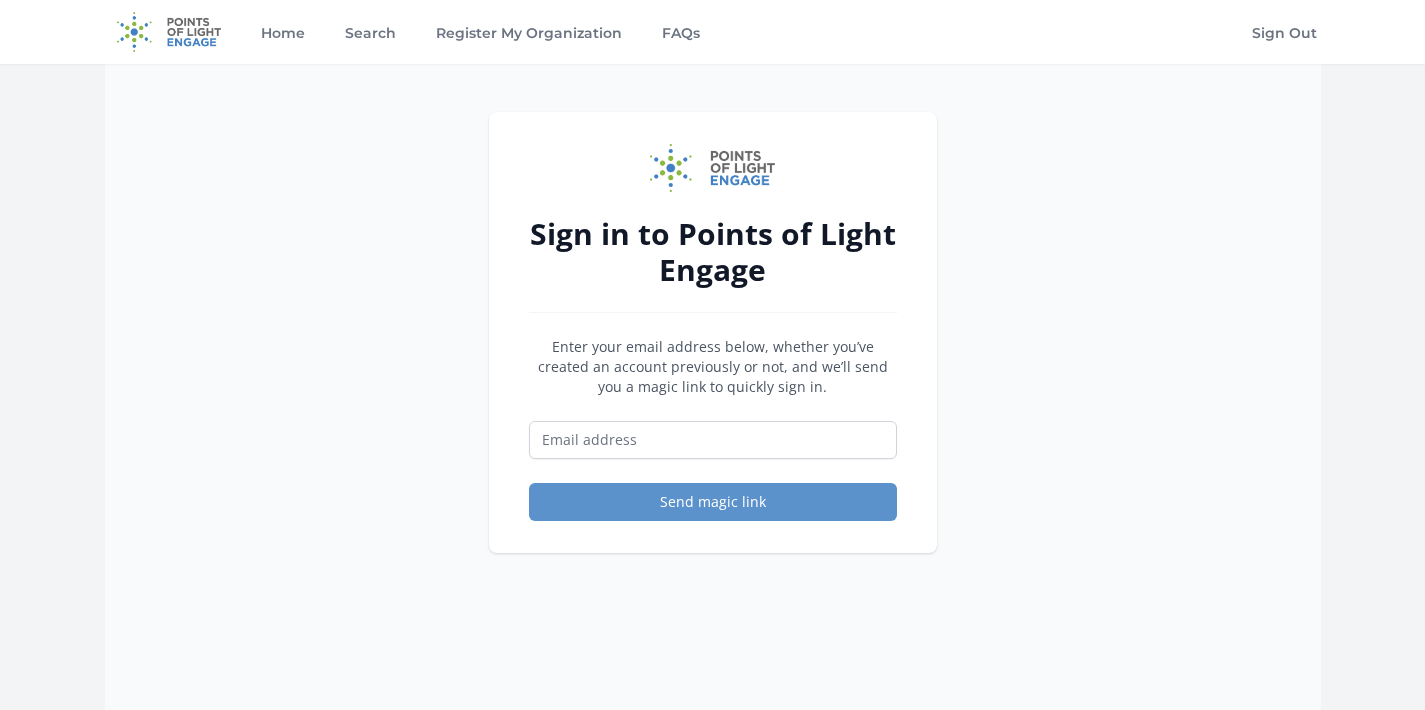 scroll, scrollTop: 0, scrollLeft: 0, axis: both 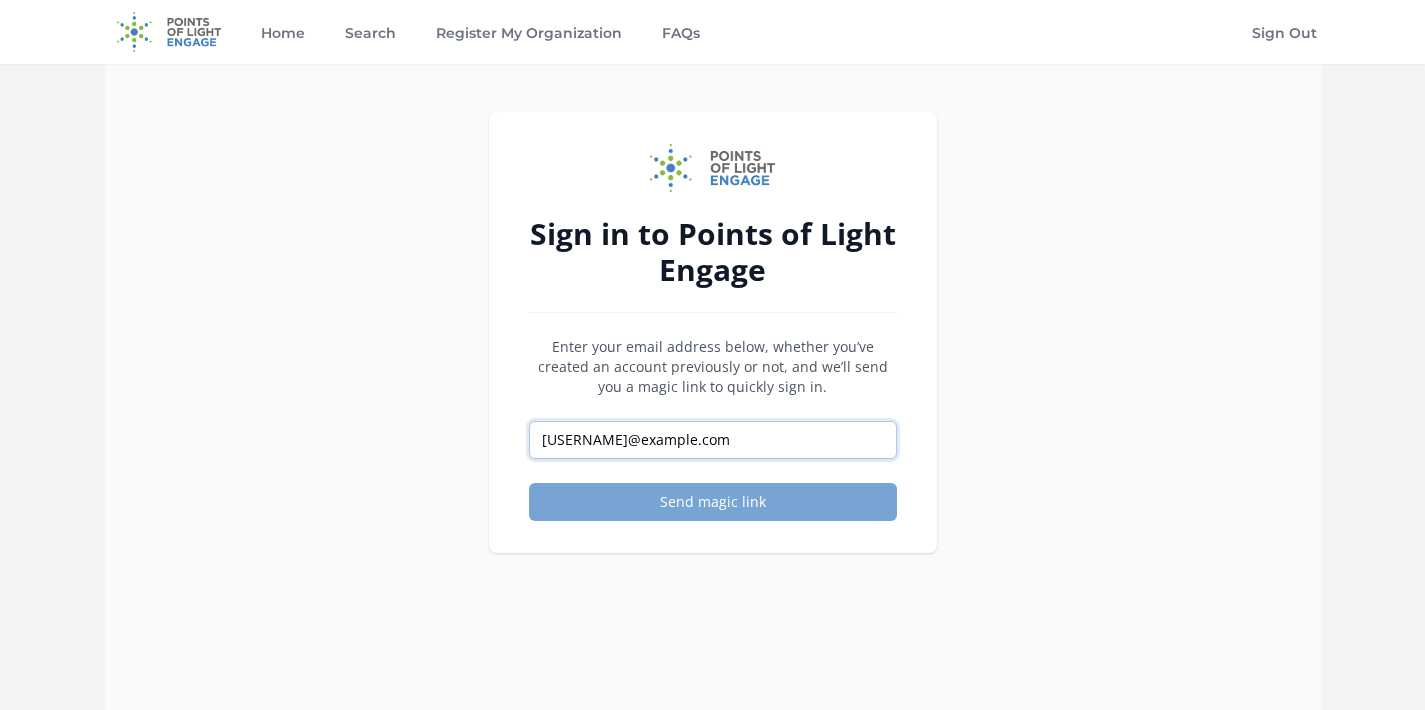 type on "[EMAIL]" 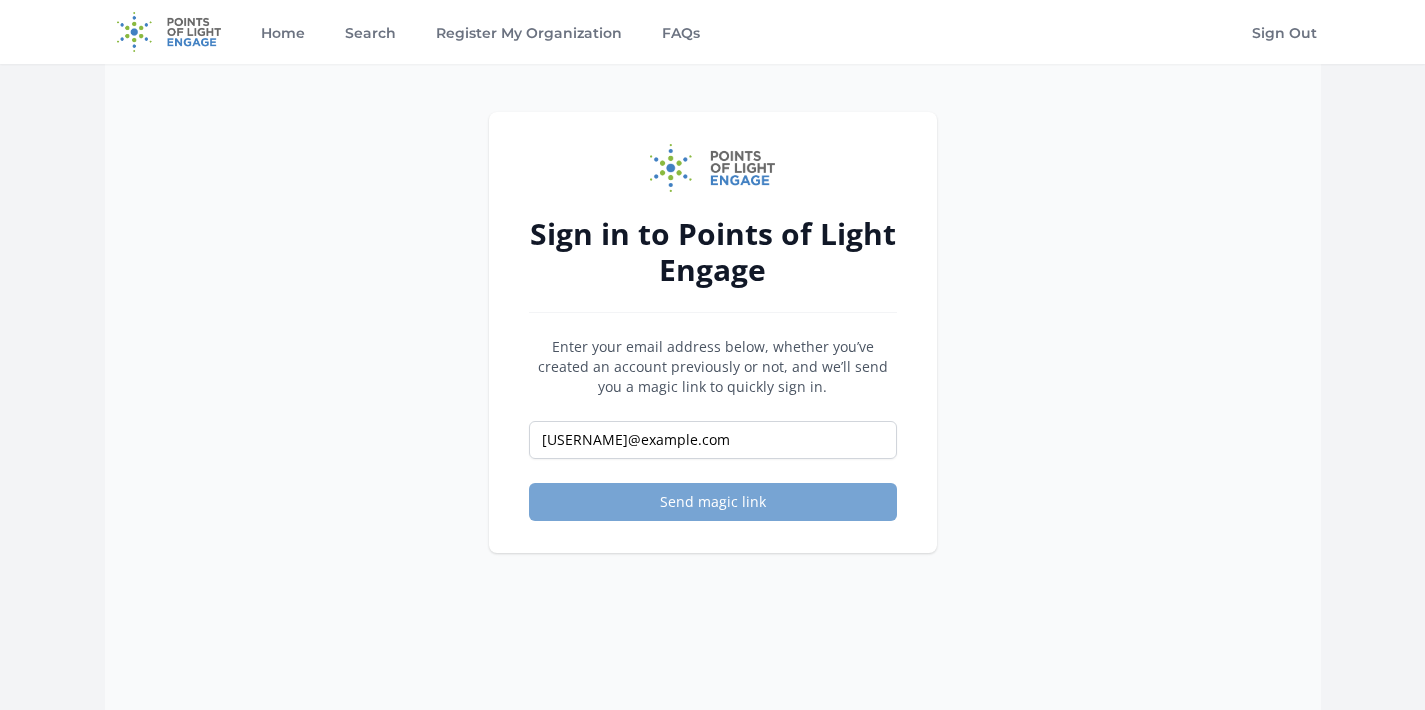 click on "Send magic link" at bounding box center (713, 502) 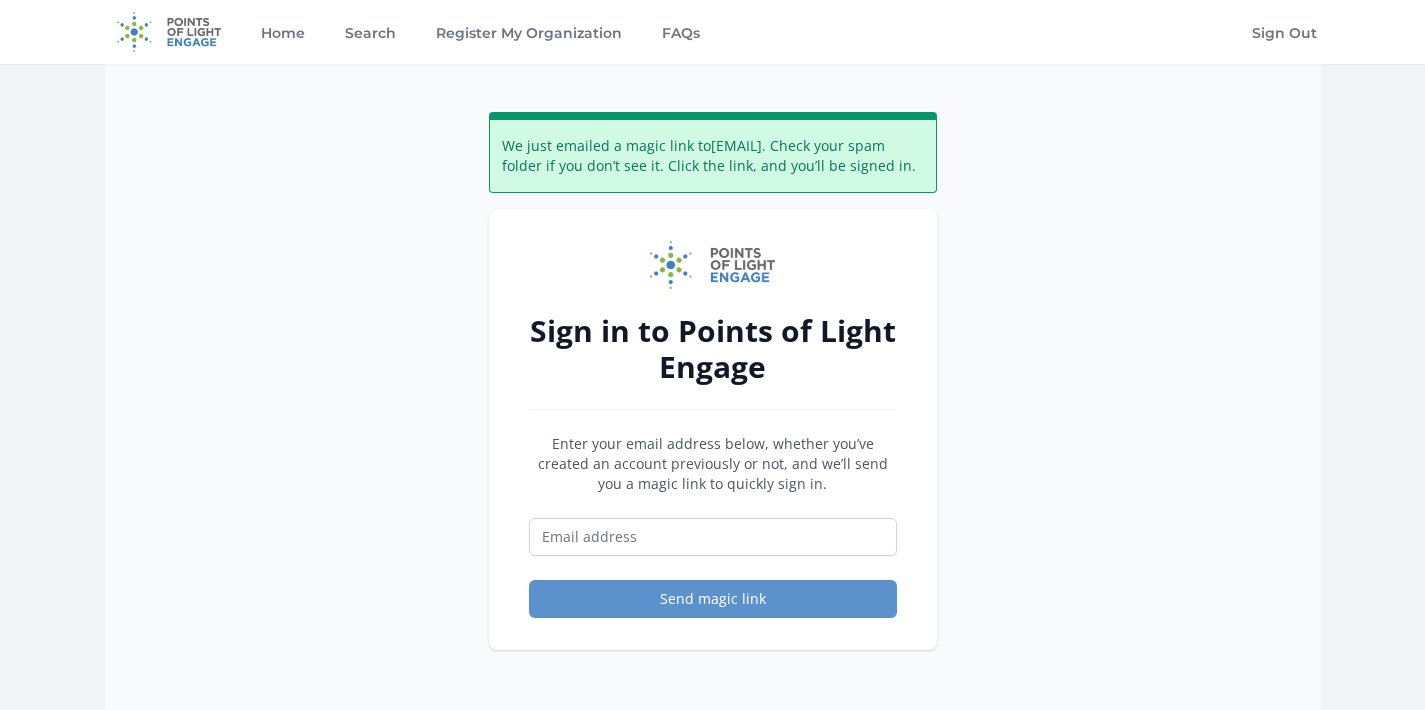 scroll, scrollTop: 0, scrollLeft: 0, axis: both 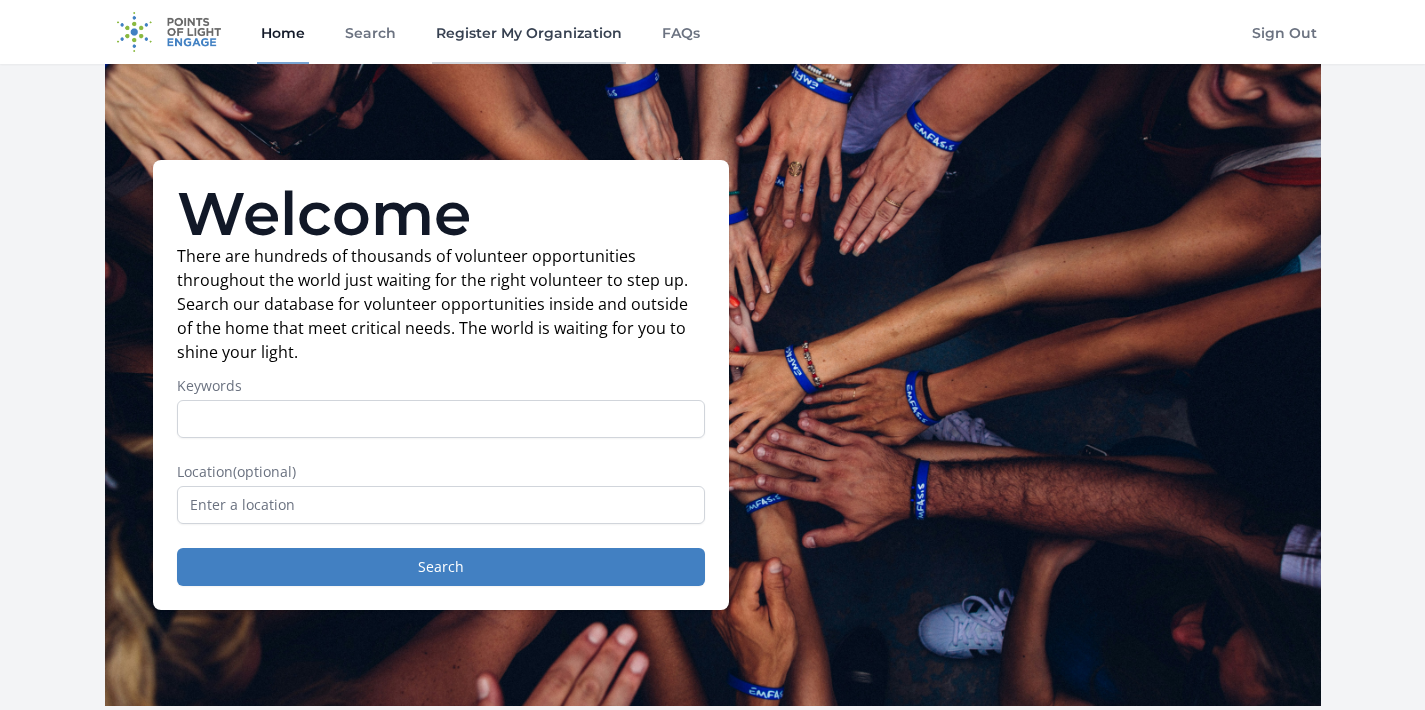 click on "Register My Organization" at bounding box center (529, 32) 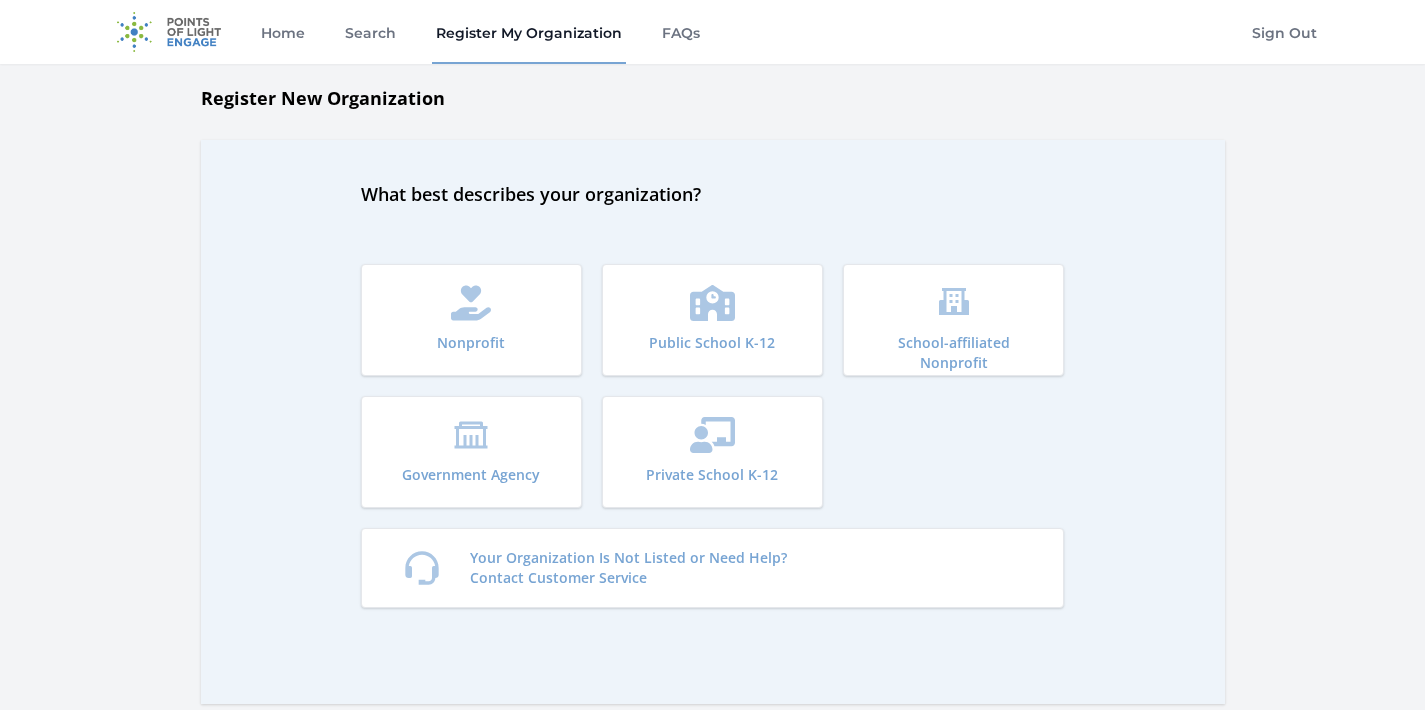 scroll, scrollTop: 0, scrollLeft: 0, axis: both 